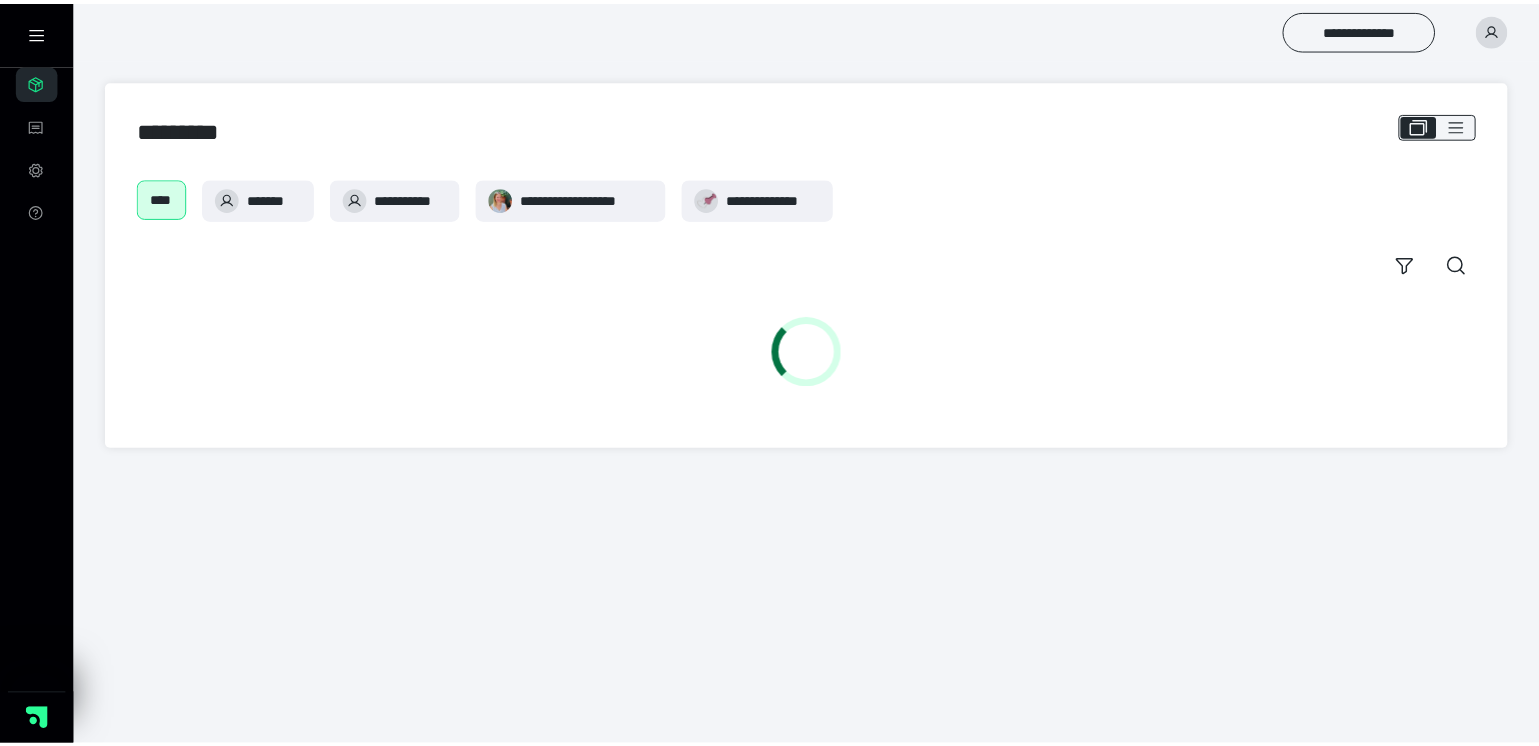 scroll, scrollTop: 0, scrollLeft: 0, axis: both 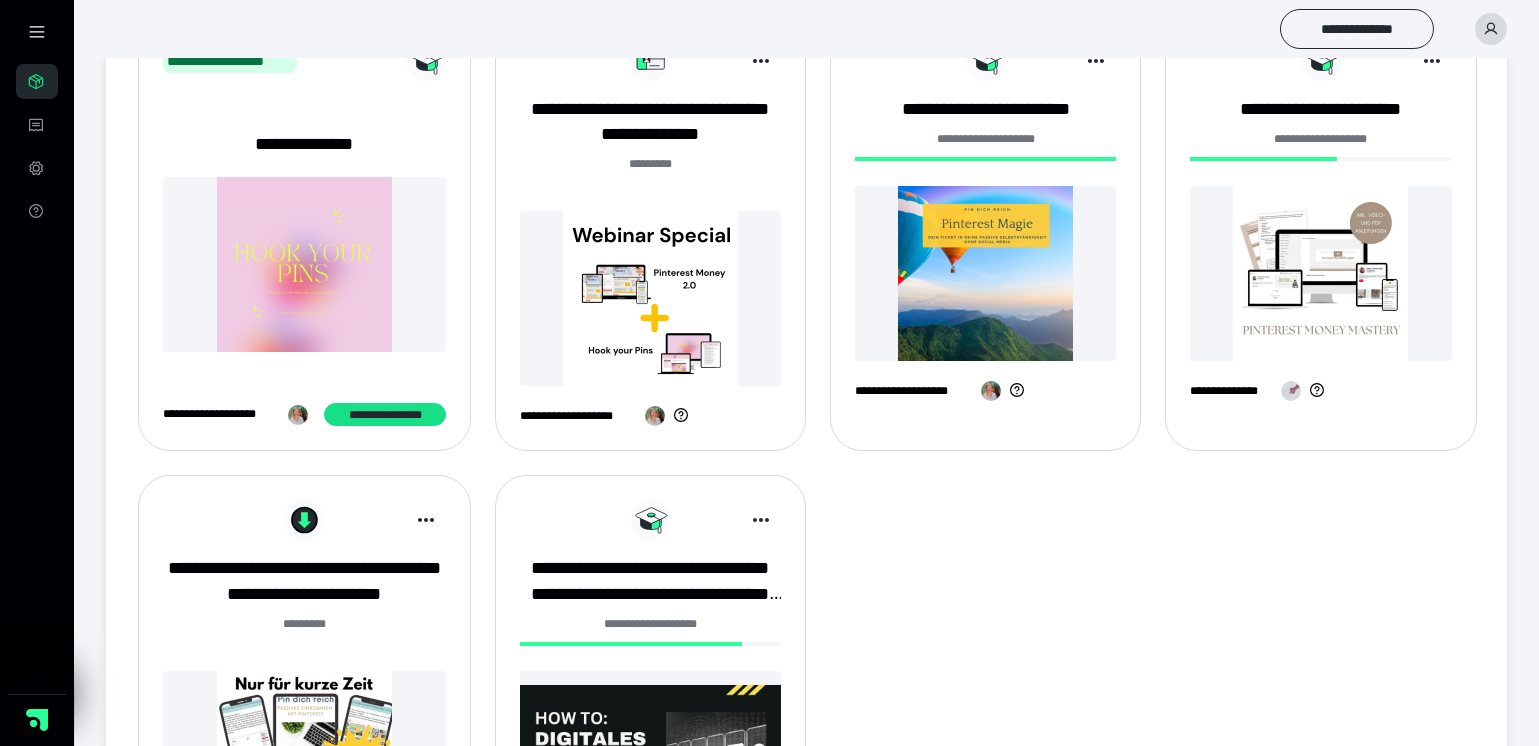 click at bounding box center [650, 298] 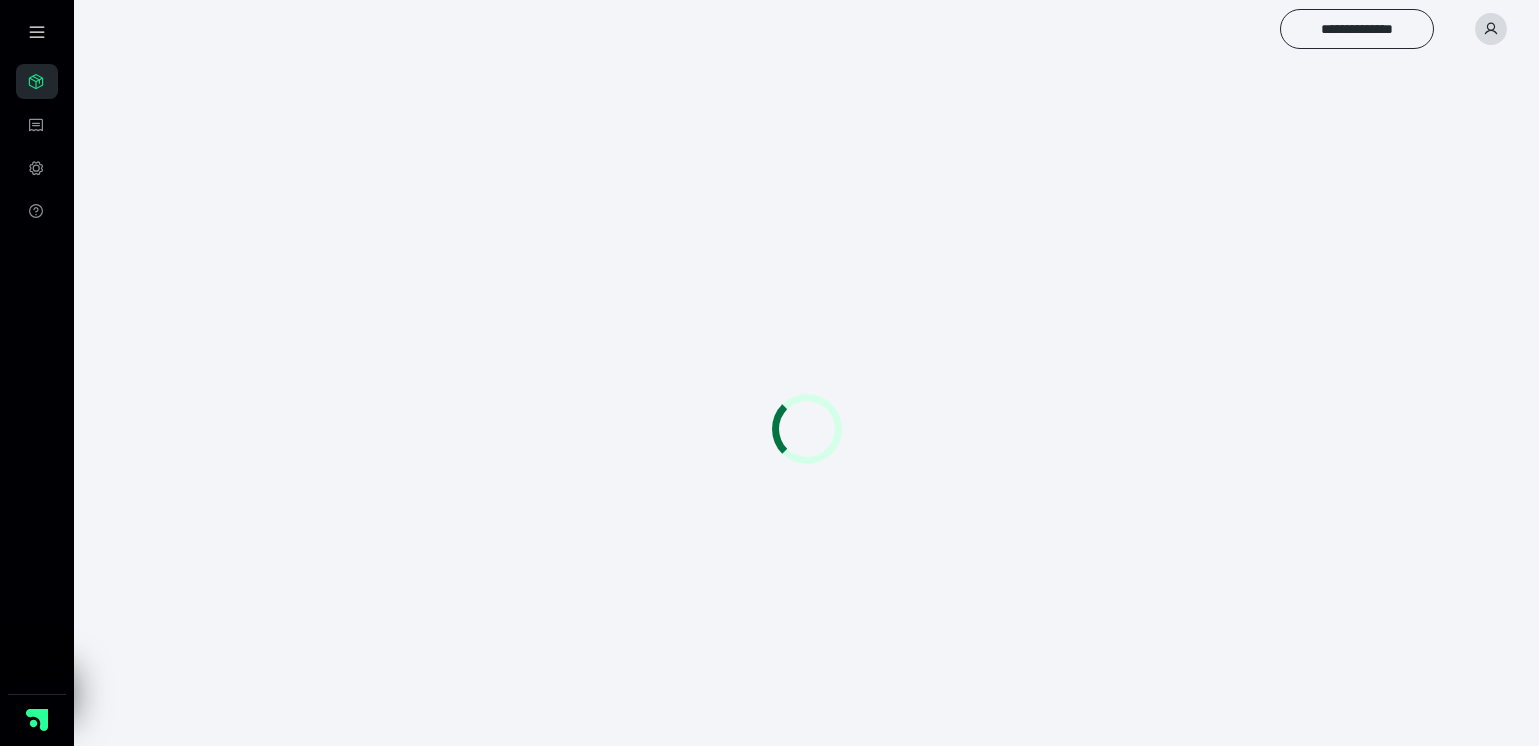 scroll, scrollTop: 0, scrollLeft: 0, axis: both 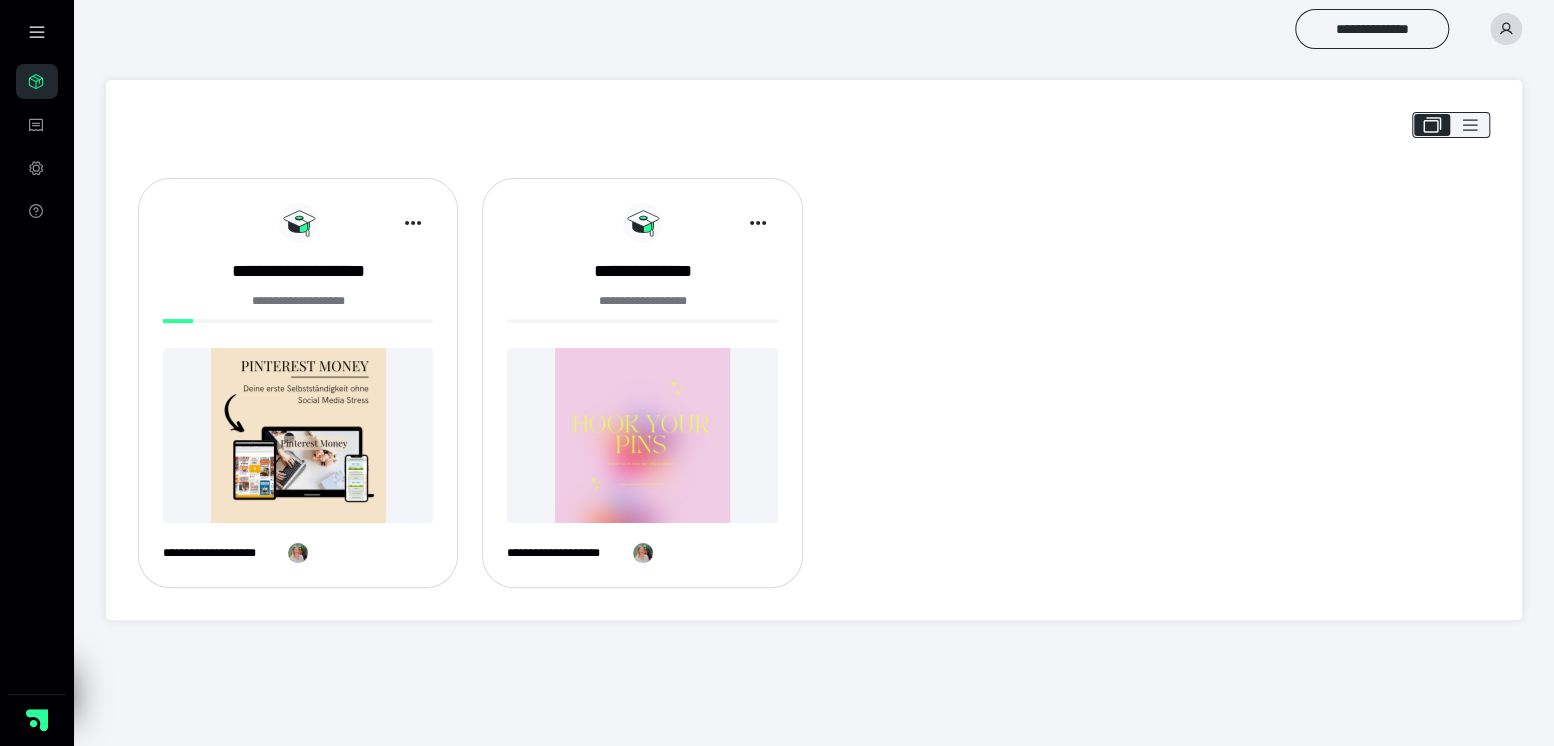 click at bounding box center [298, 435] 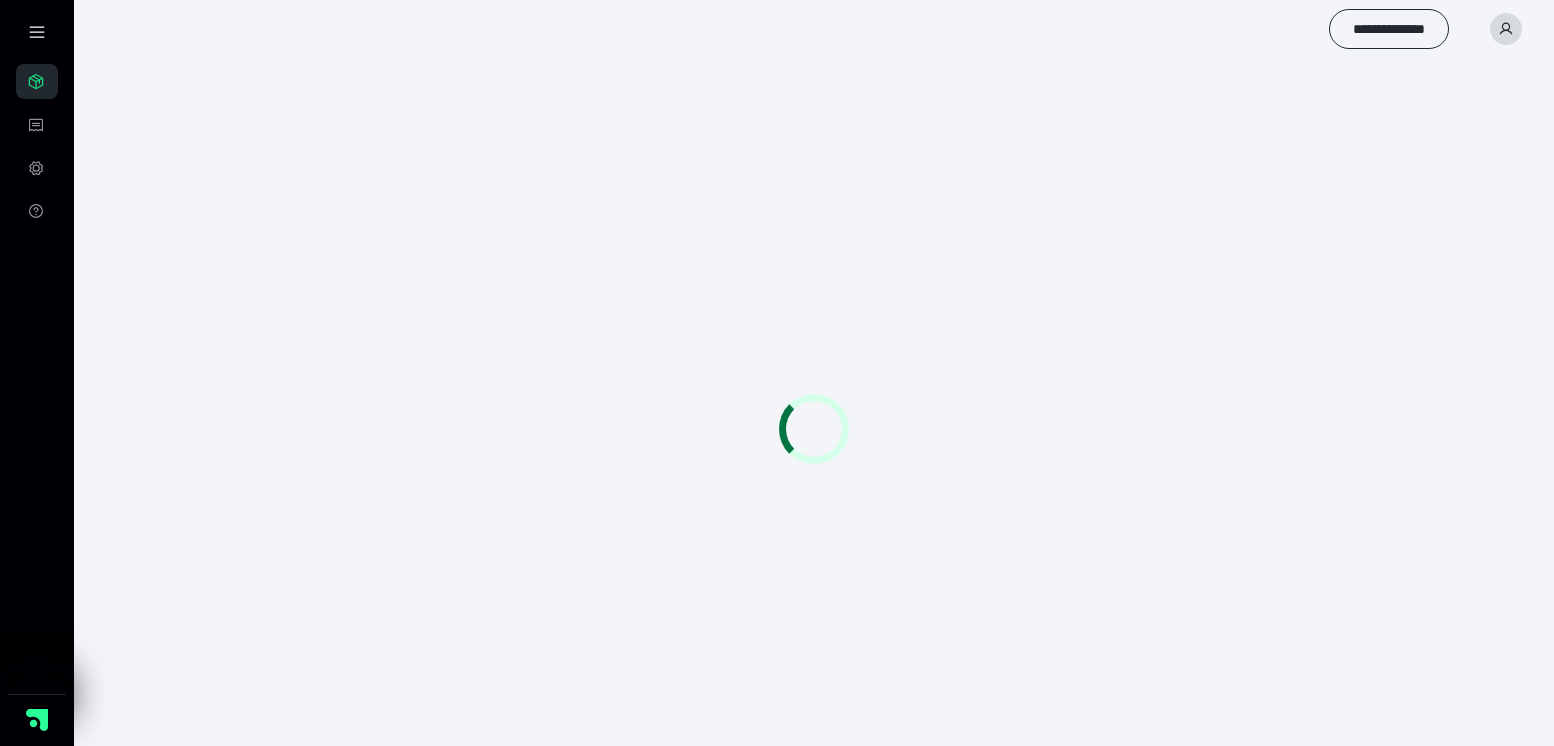 scroll, scrollTop: 0, scrollLeft: 0, axis: both 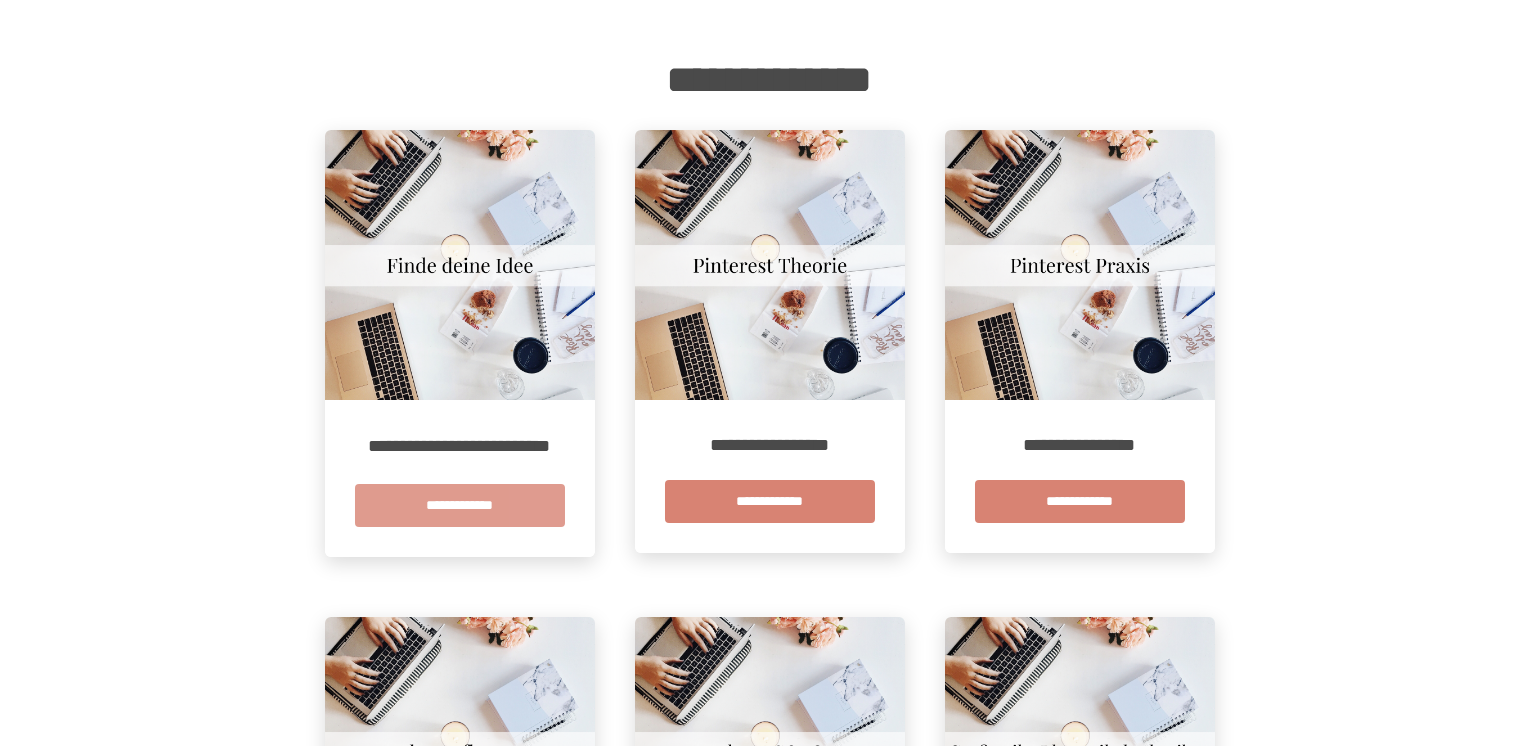 click on "**********" at bounding box center [460, 505] 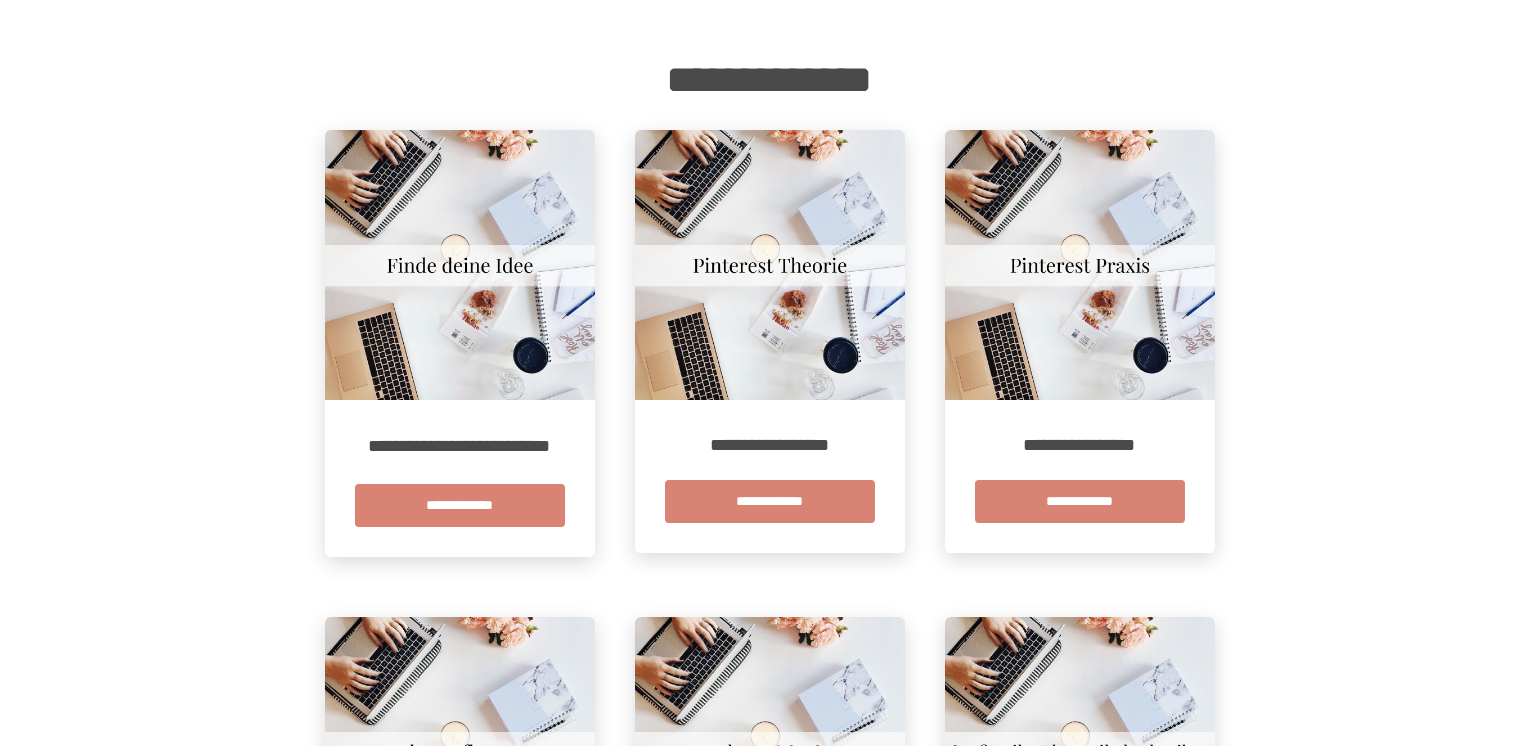 scroll, scrollTop: 0, scrollLeft: 0, axis: both 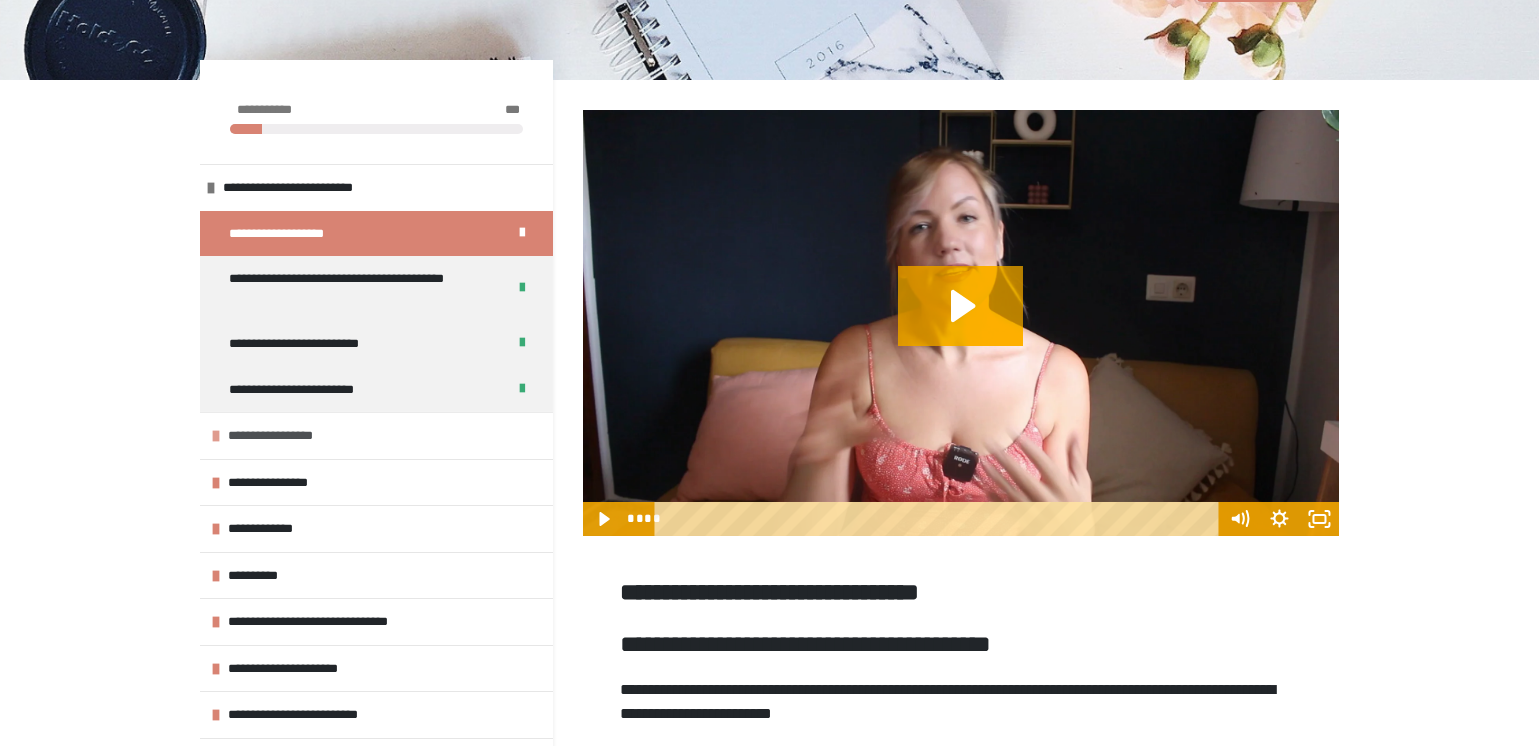 click on "**********" at bounding box center [284, 435] 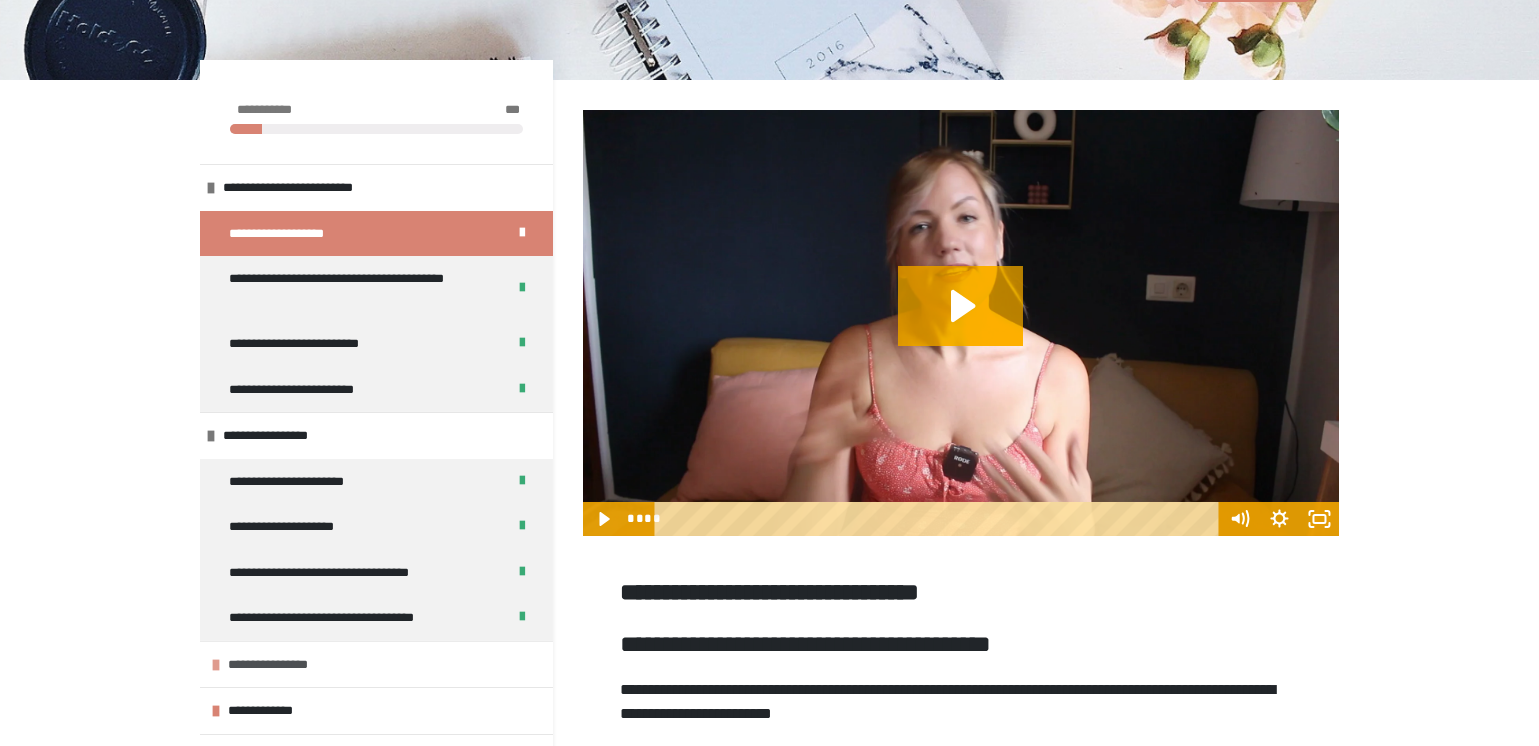 click on "**********" at bounding box center (279, 664) 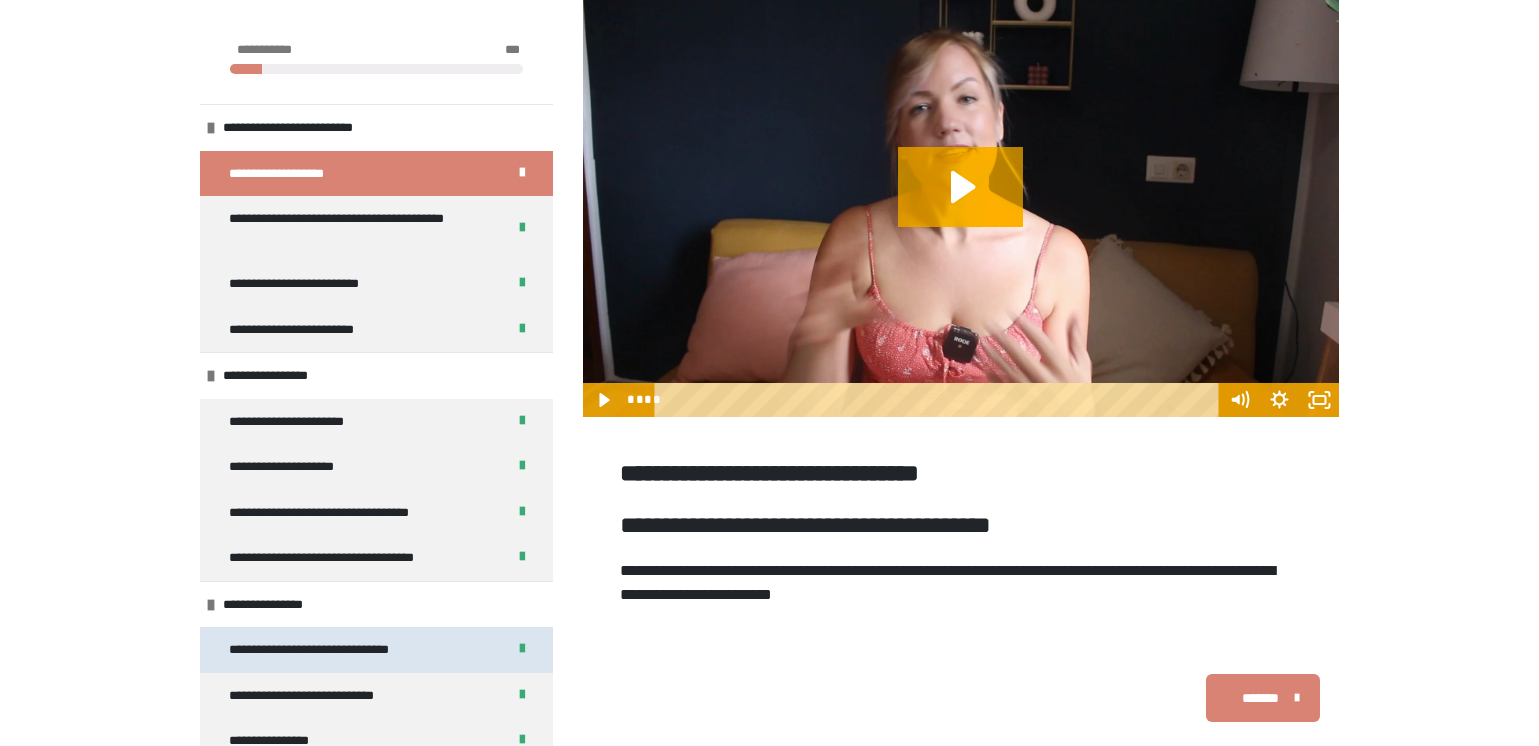 scroll, scrollTop: 355, scrollLeft: 0, axis: vertical 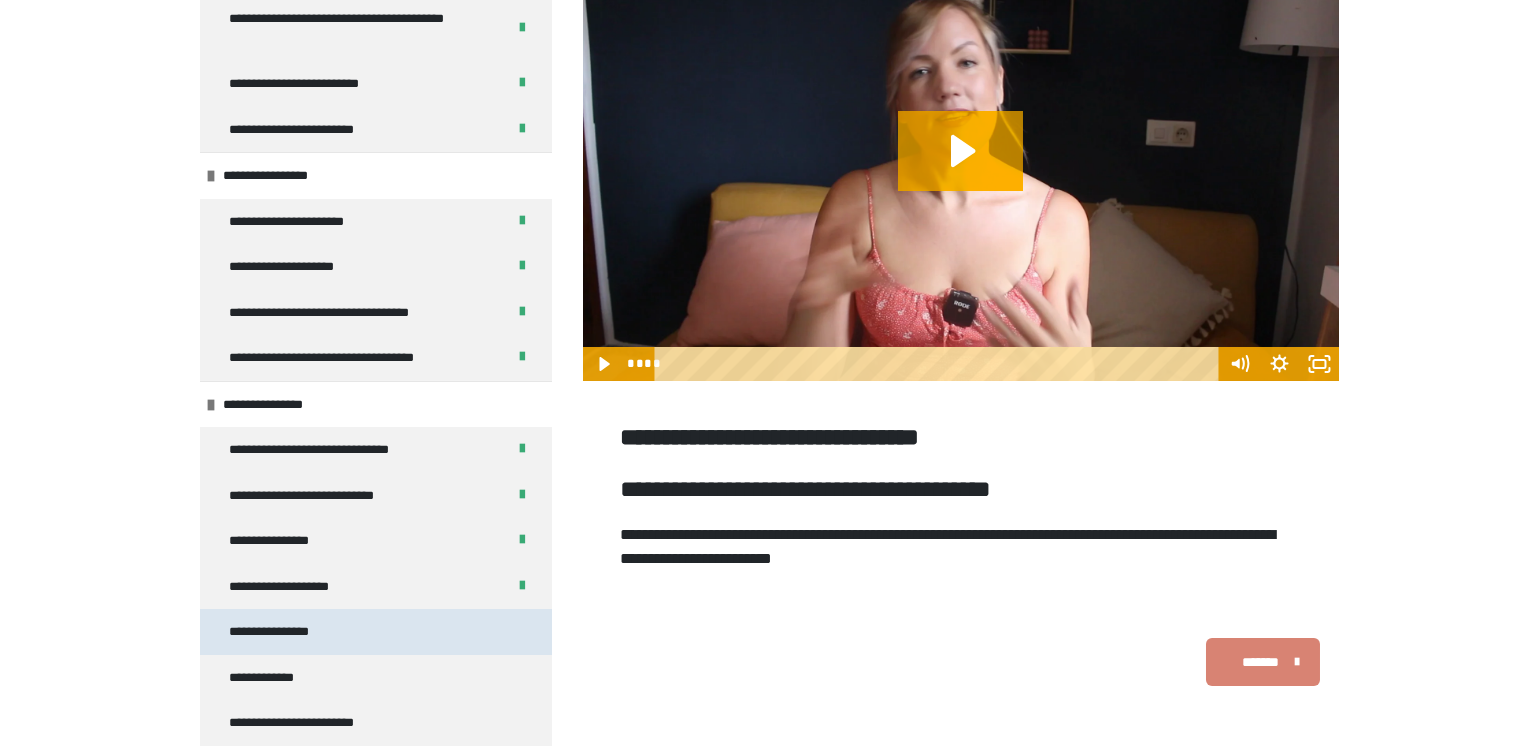 click on "**********" at bounding box center [286, 631] 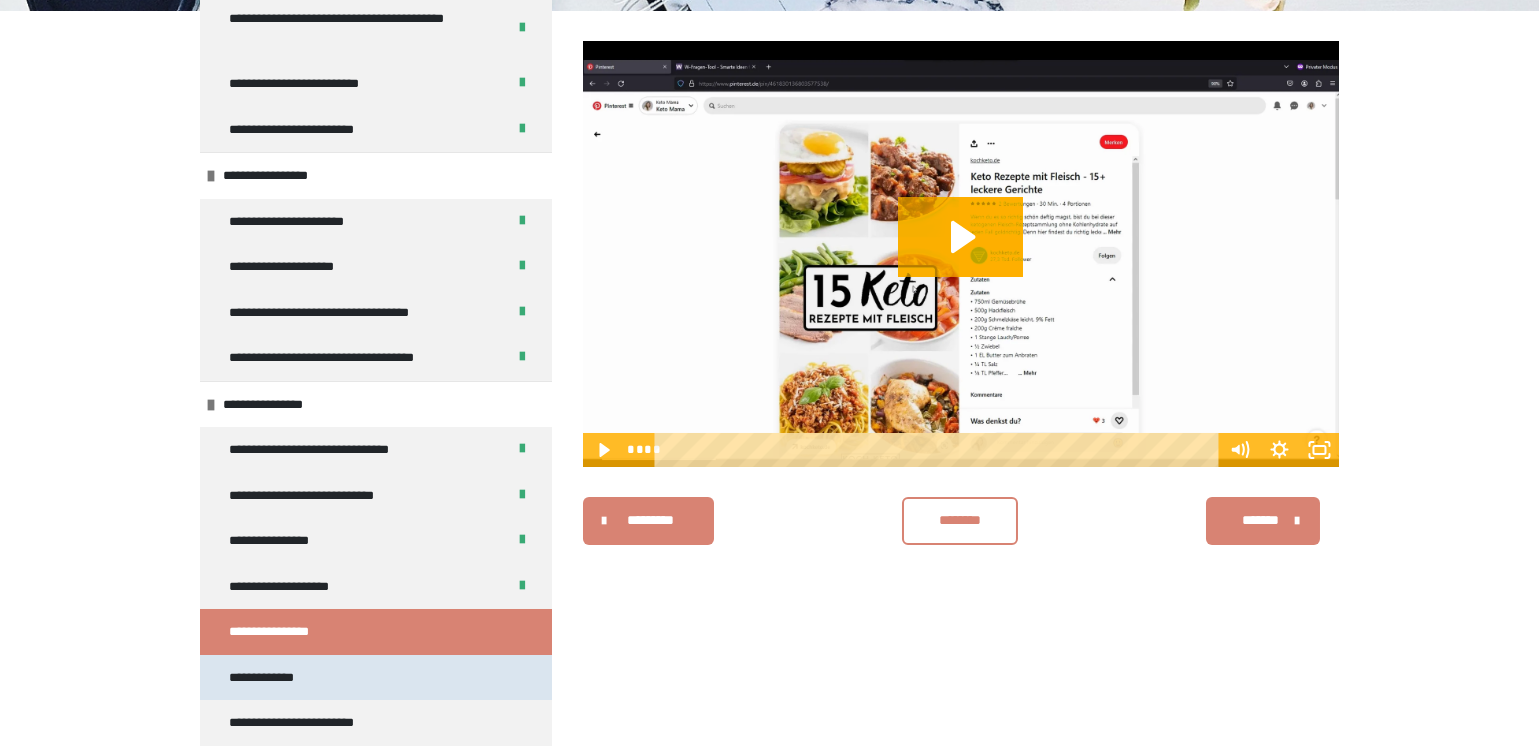 click on "**********" at bounding box center (273, 677) 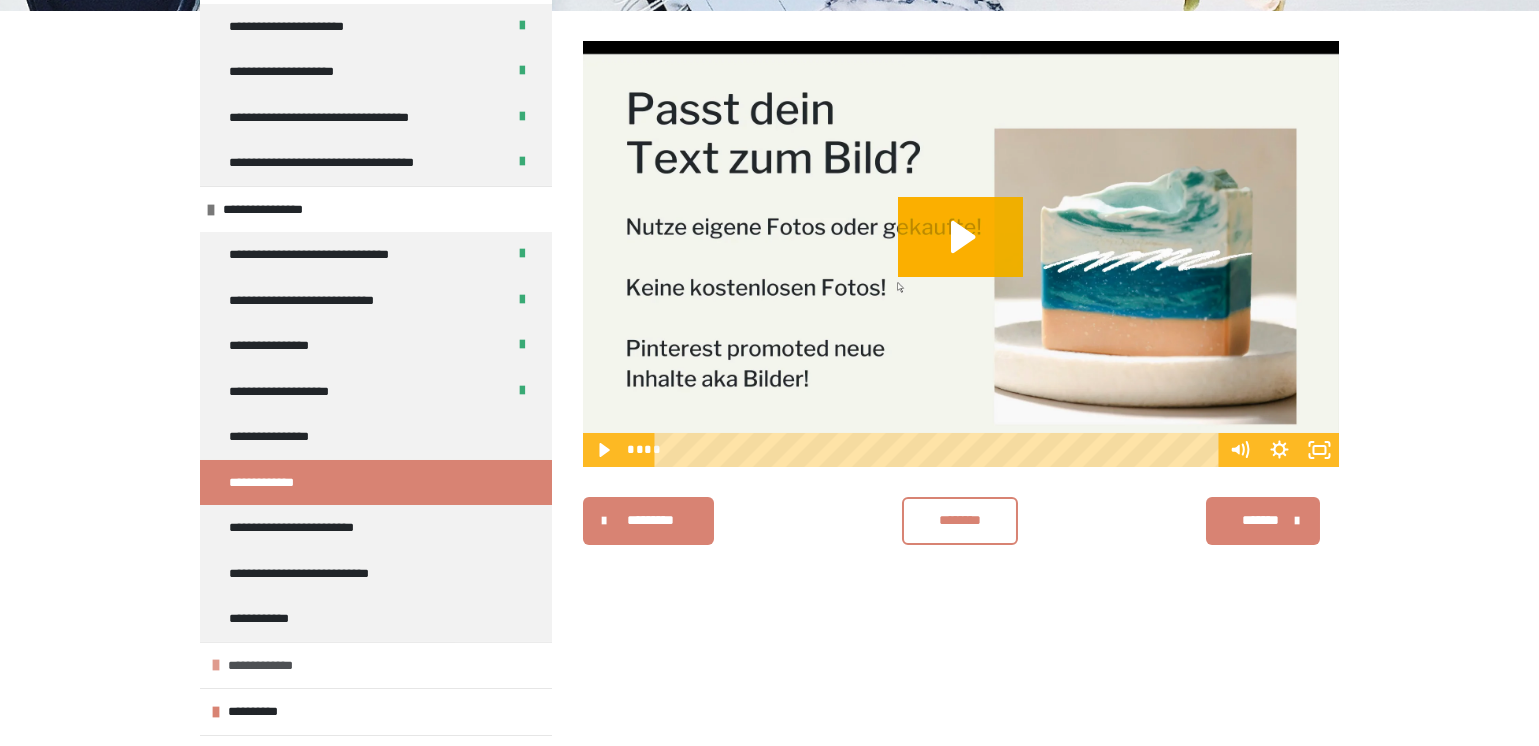 scroll, scrollTop: 400, scrollLeft: 0, axis: vertical 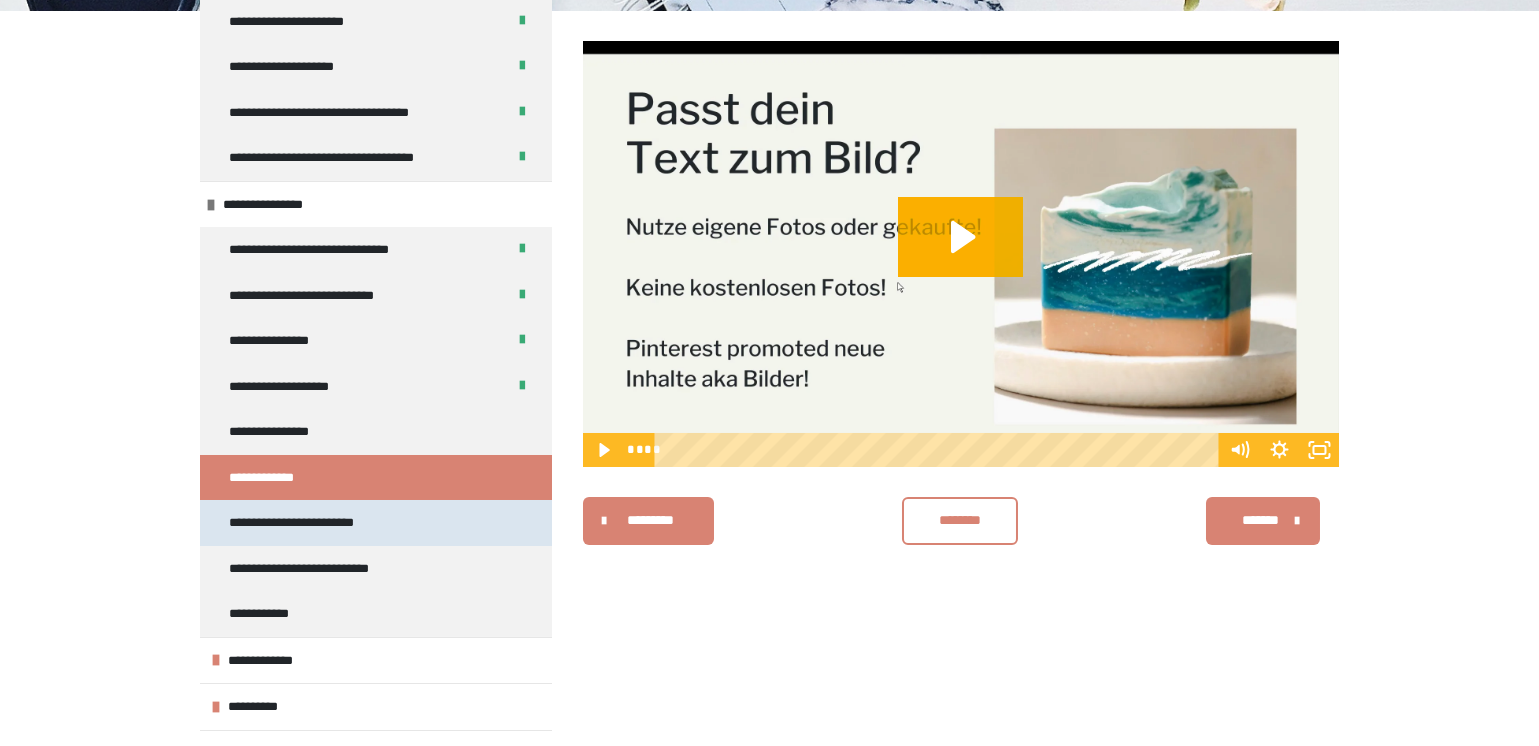 click on "**********" at bounding box center [312, 522] 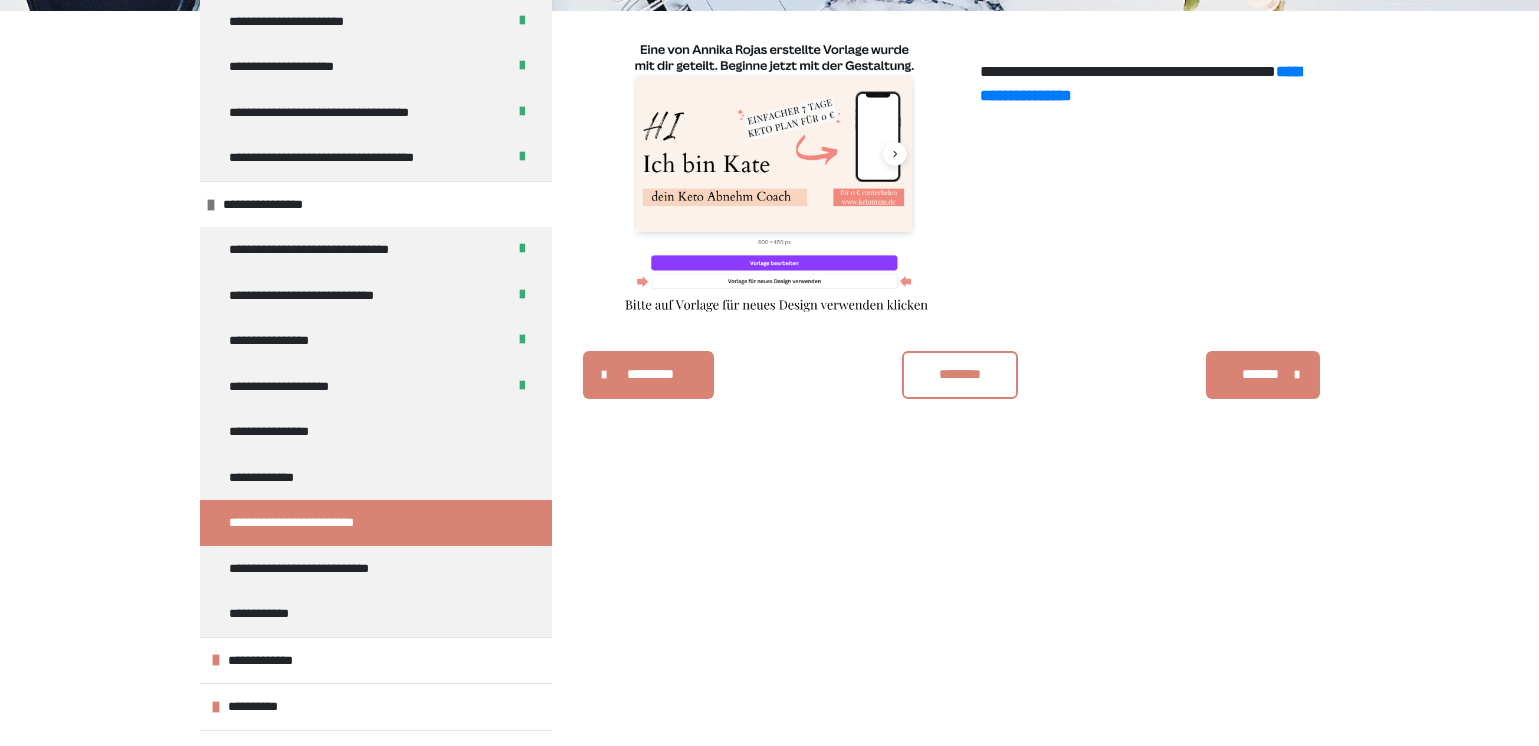 click on "********" at bounding box center (960, 374) 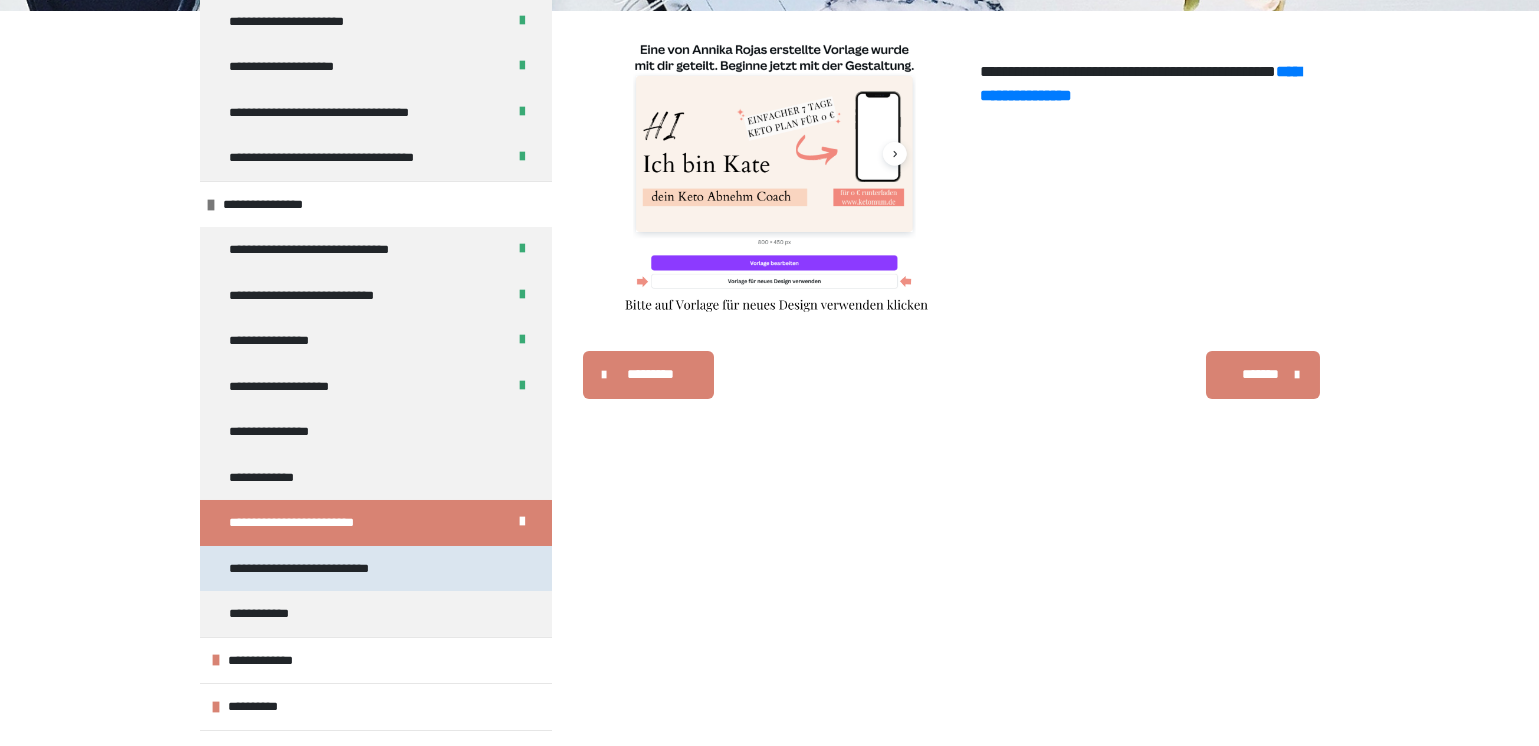click on "**********" at bounding box center [321, 568] 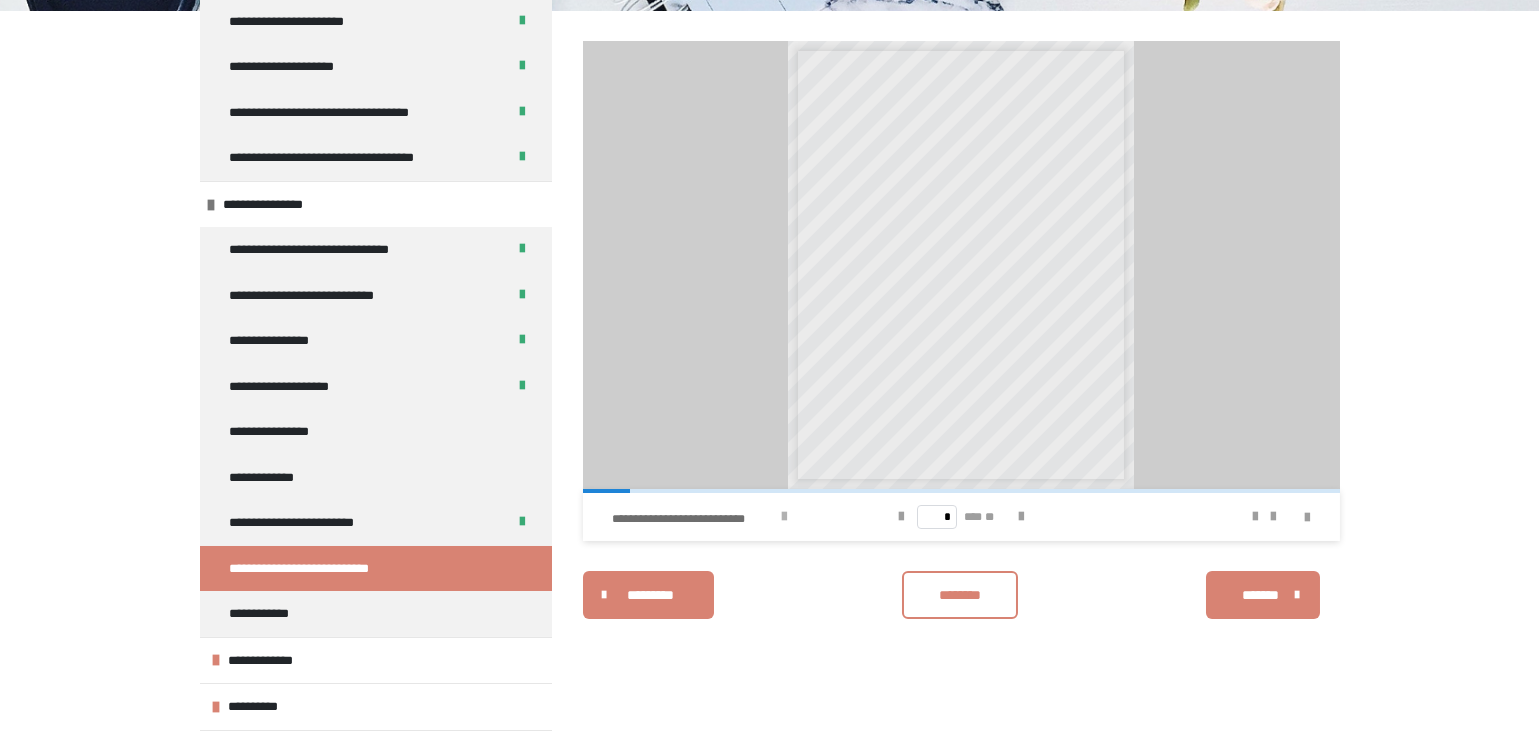 click at bounding box center [784, 517] 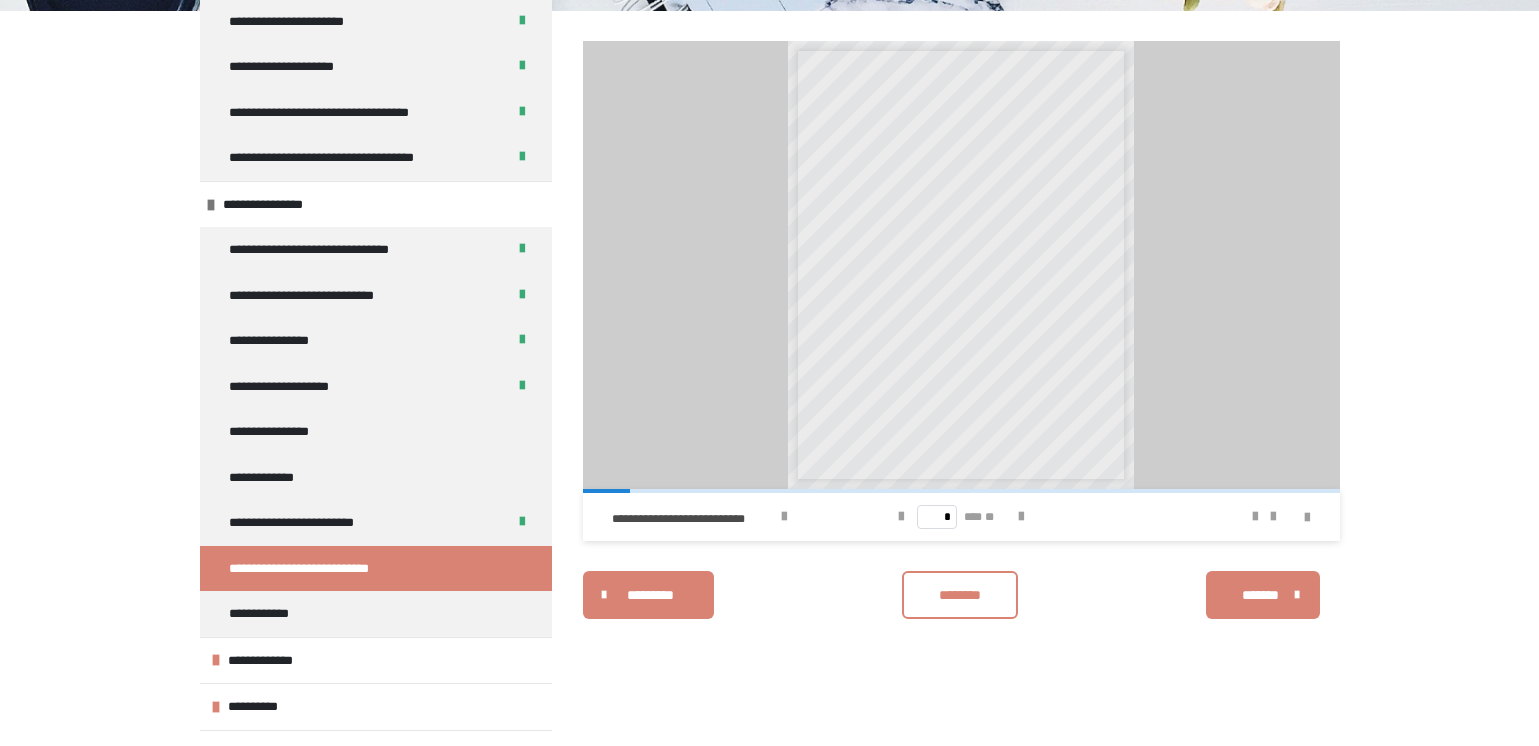 click on "********" at bounding box center [960, 595] 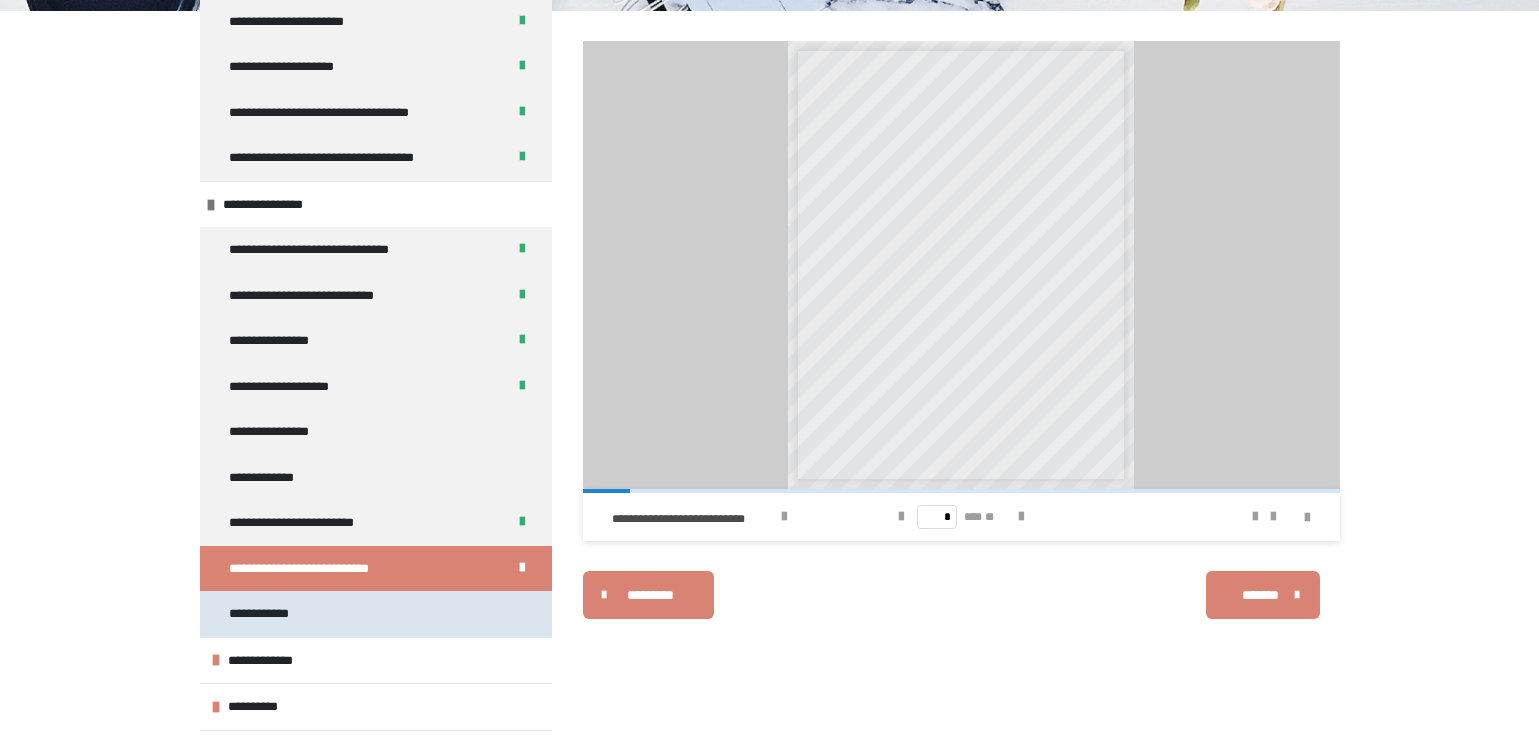 click on "**********" at bounding box center [376, 613] 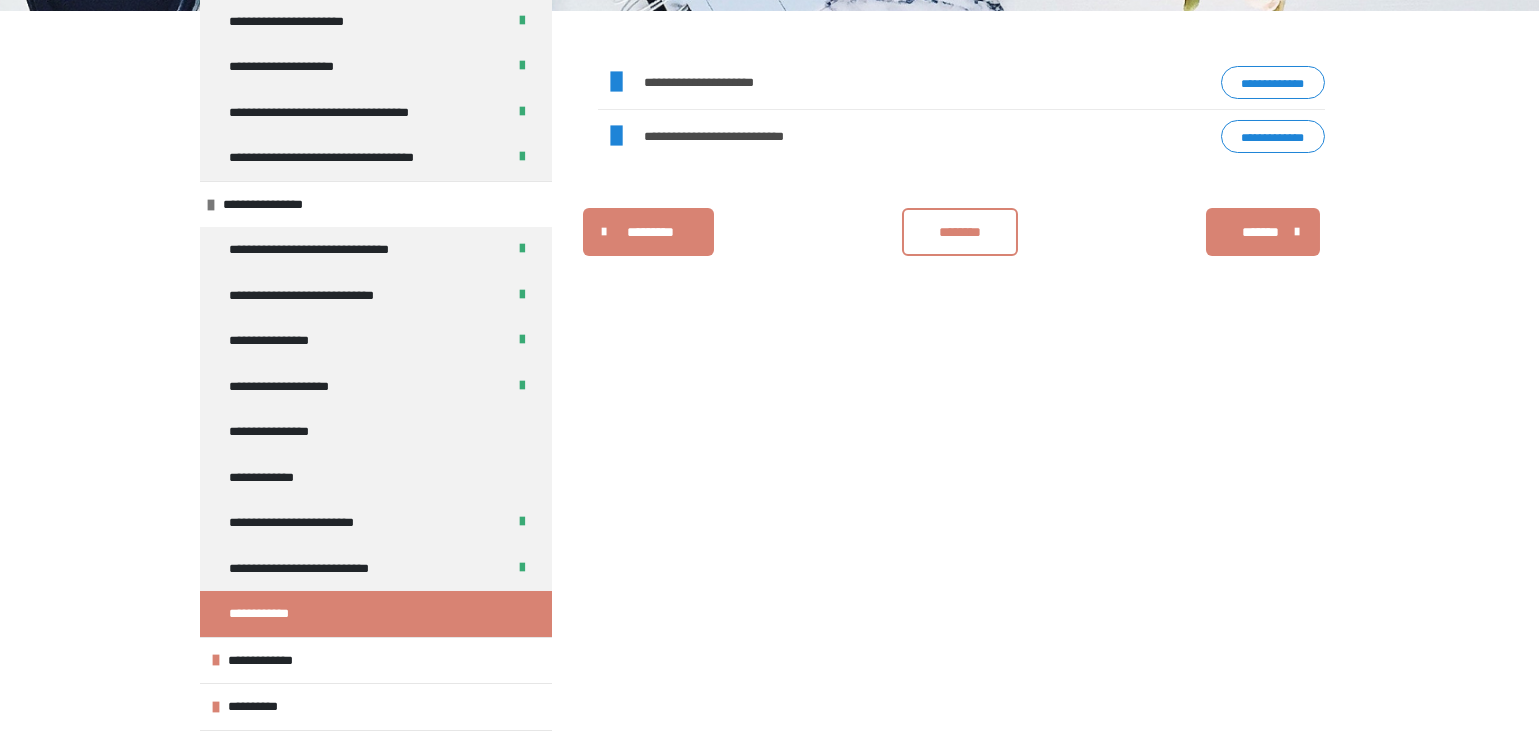 click on "**********" at bounding box center [1273, 83] 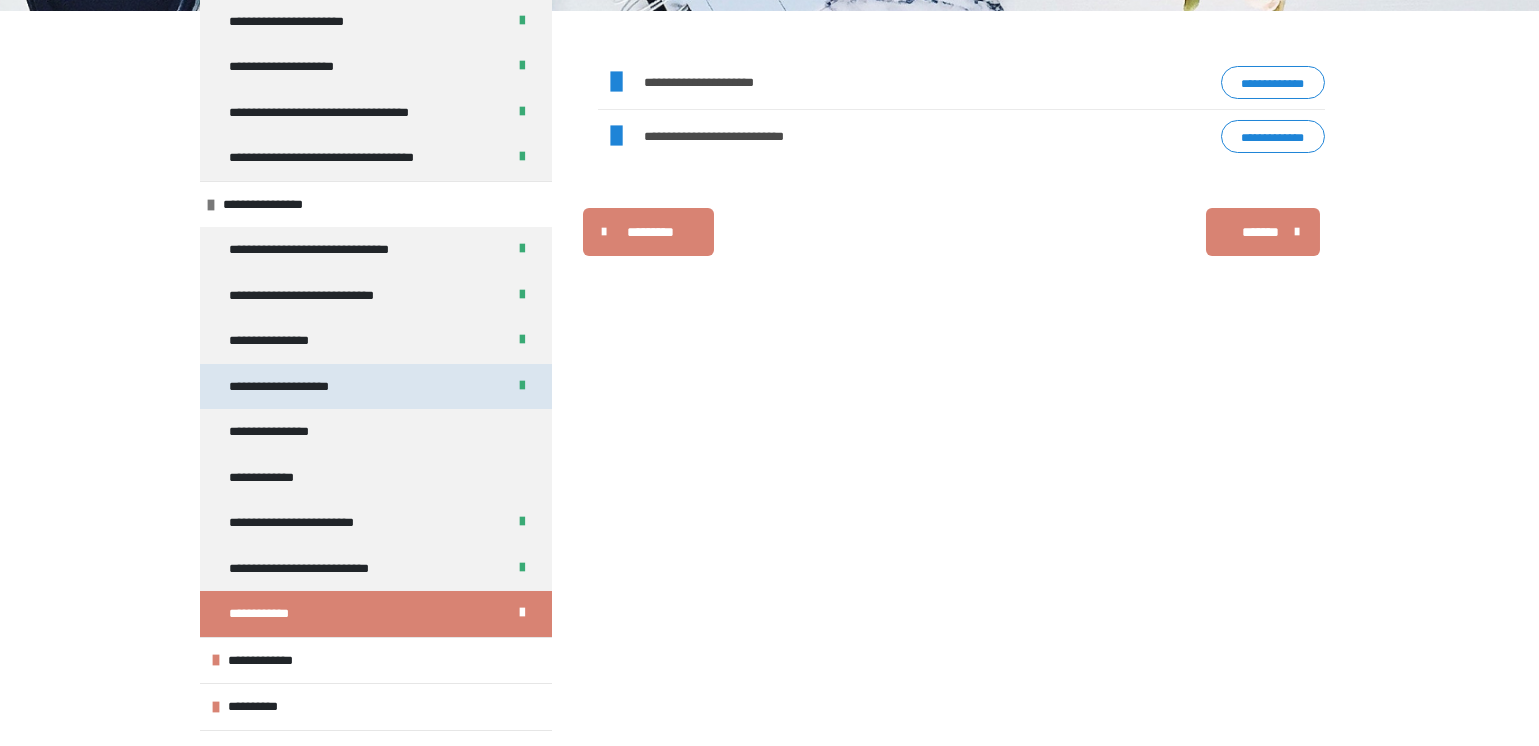 click on "**********" at bounding box center [300, 386] 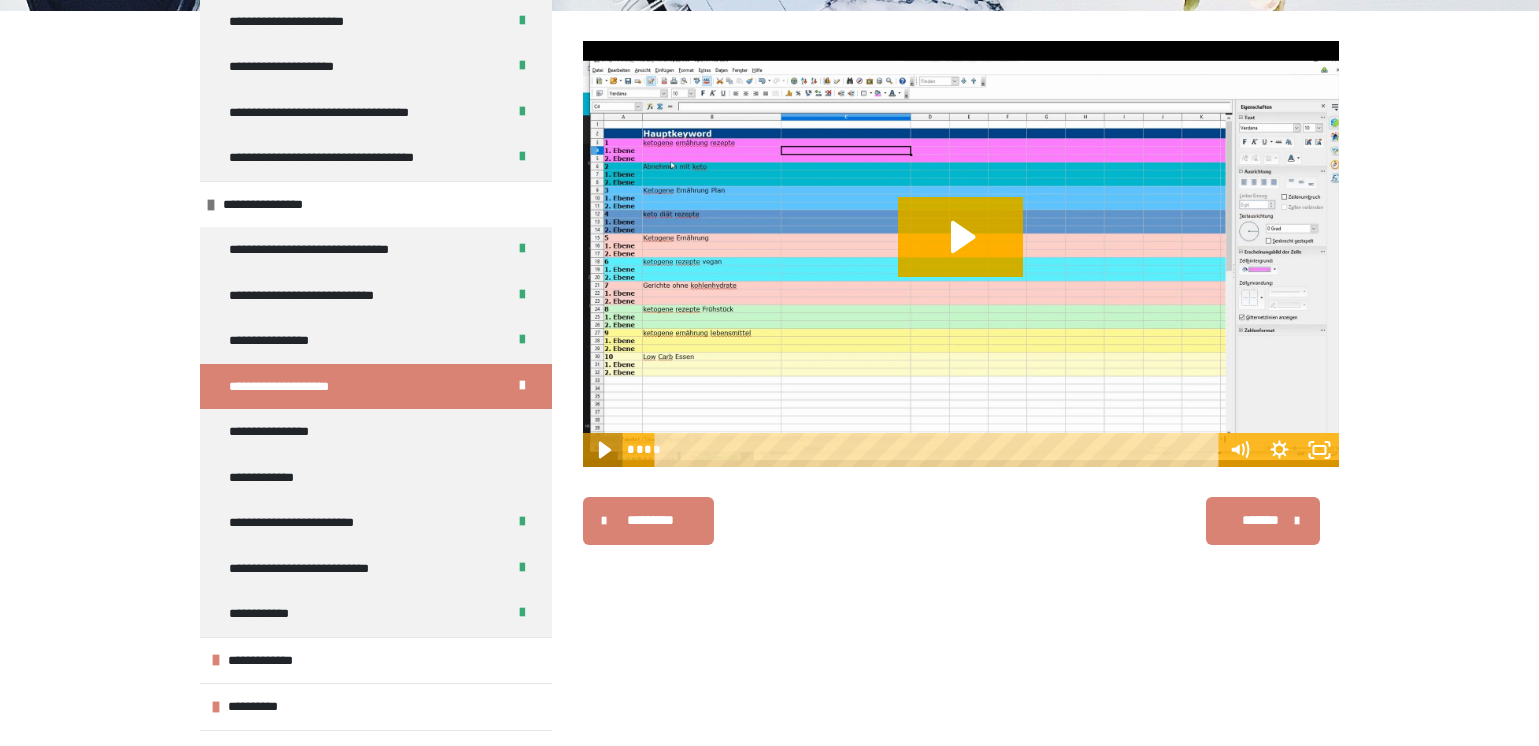 click 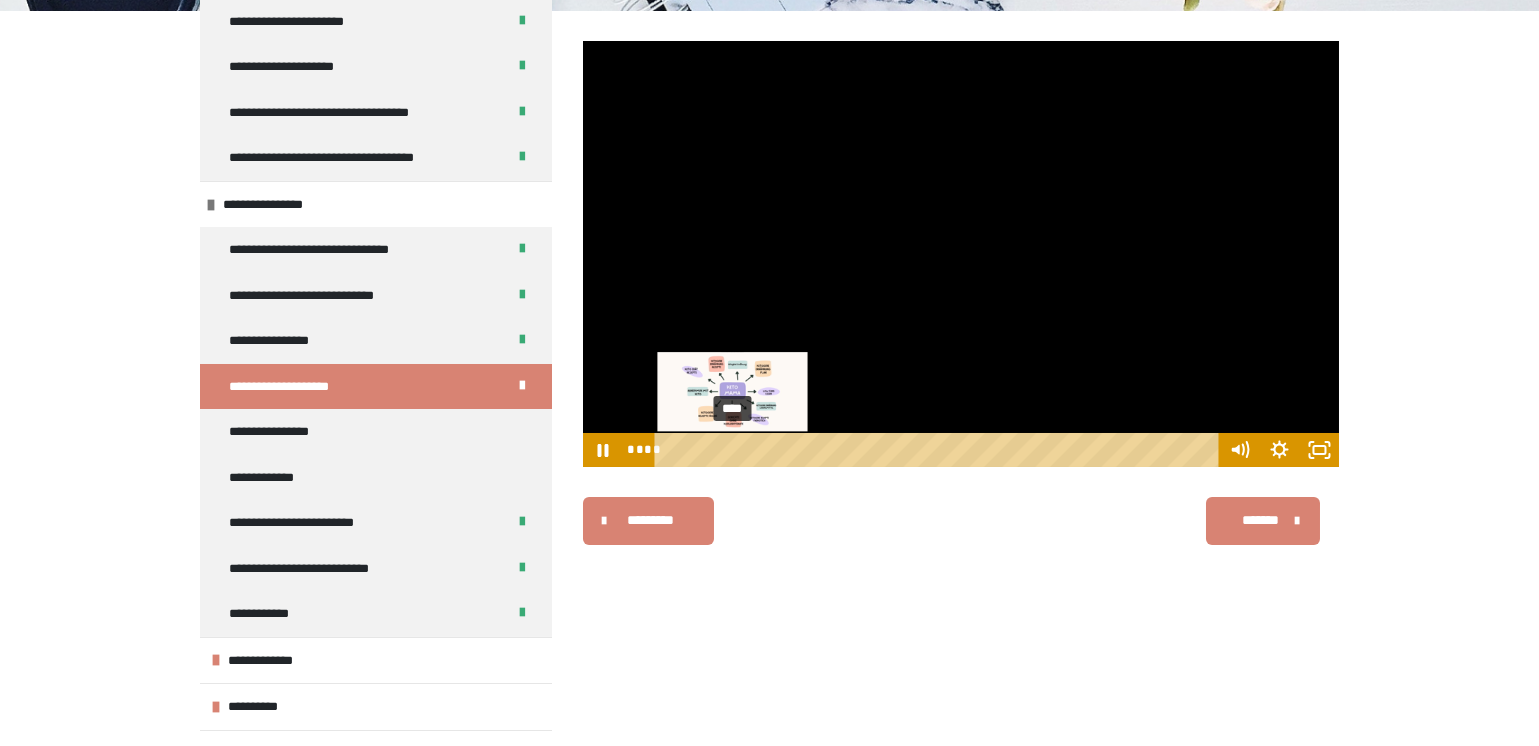 click on "****" at bounding box center [939, 450] 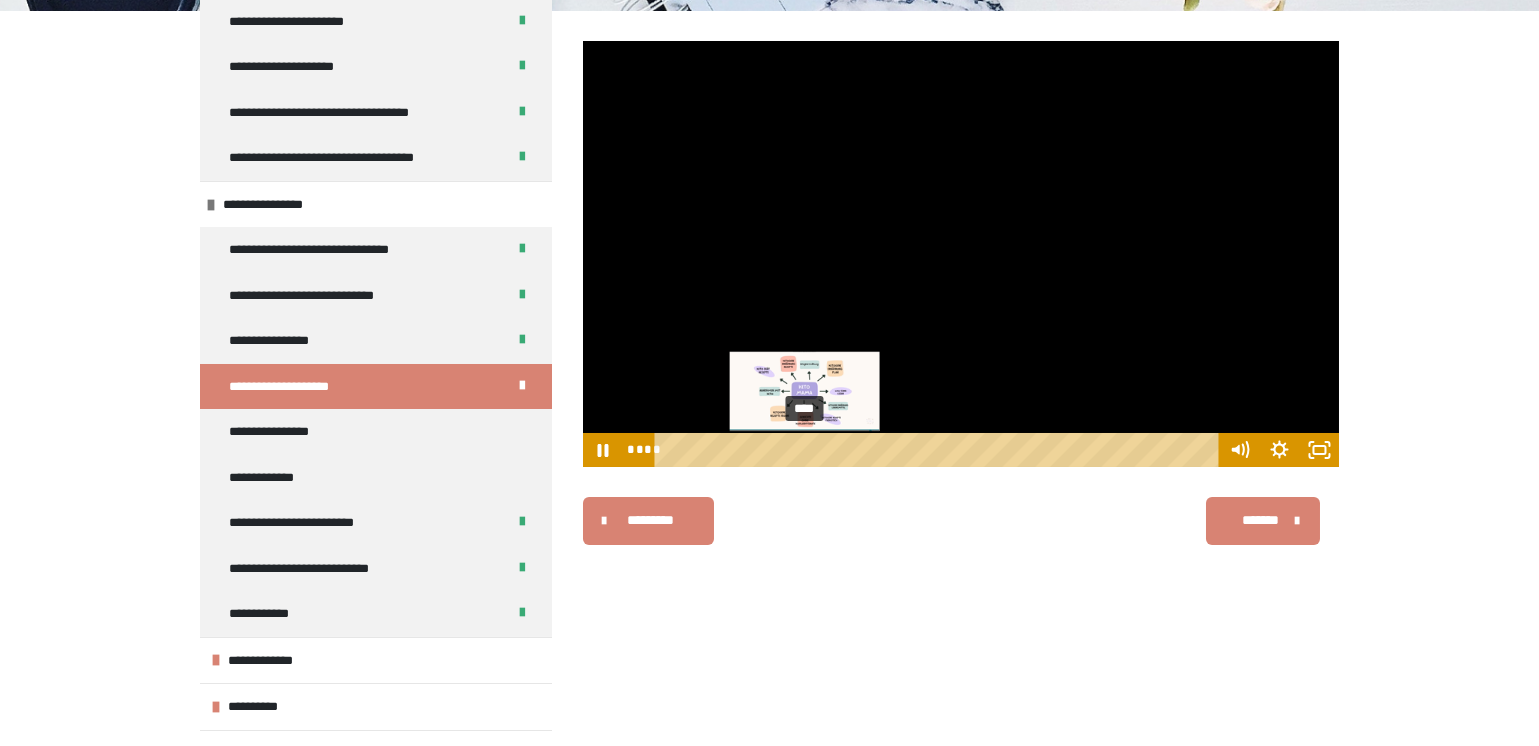 click on "****" at bounding box center [939, 450] 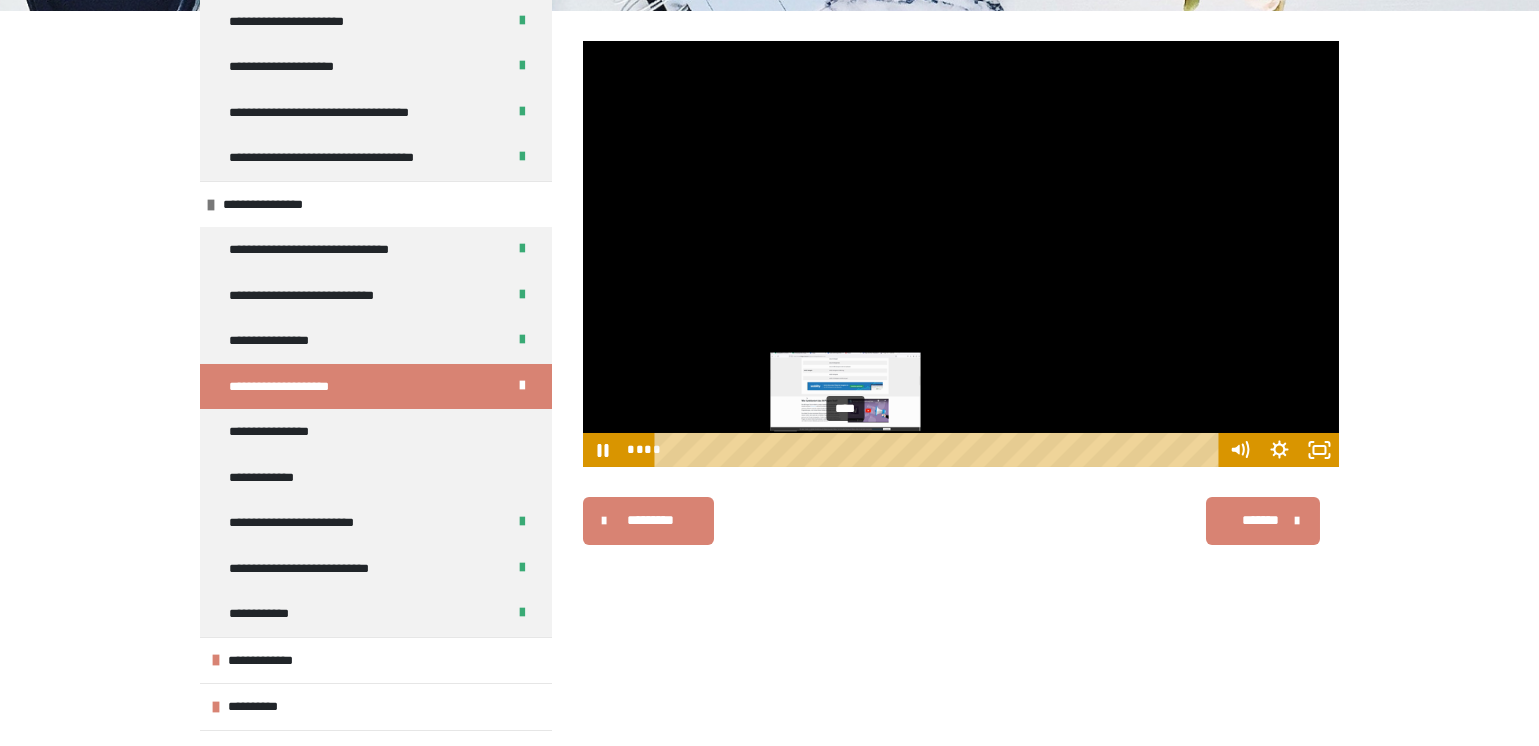 click on "****" at bounding box center [939, 450] 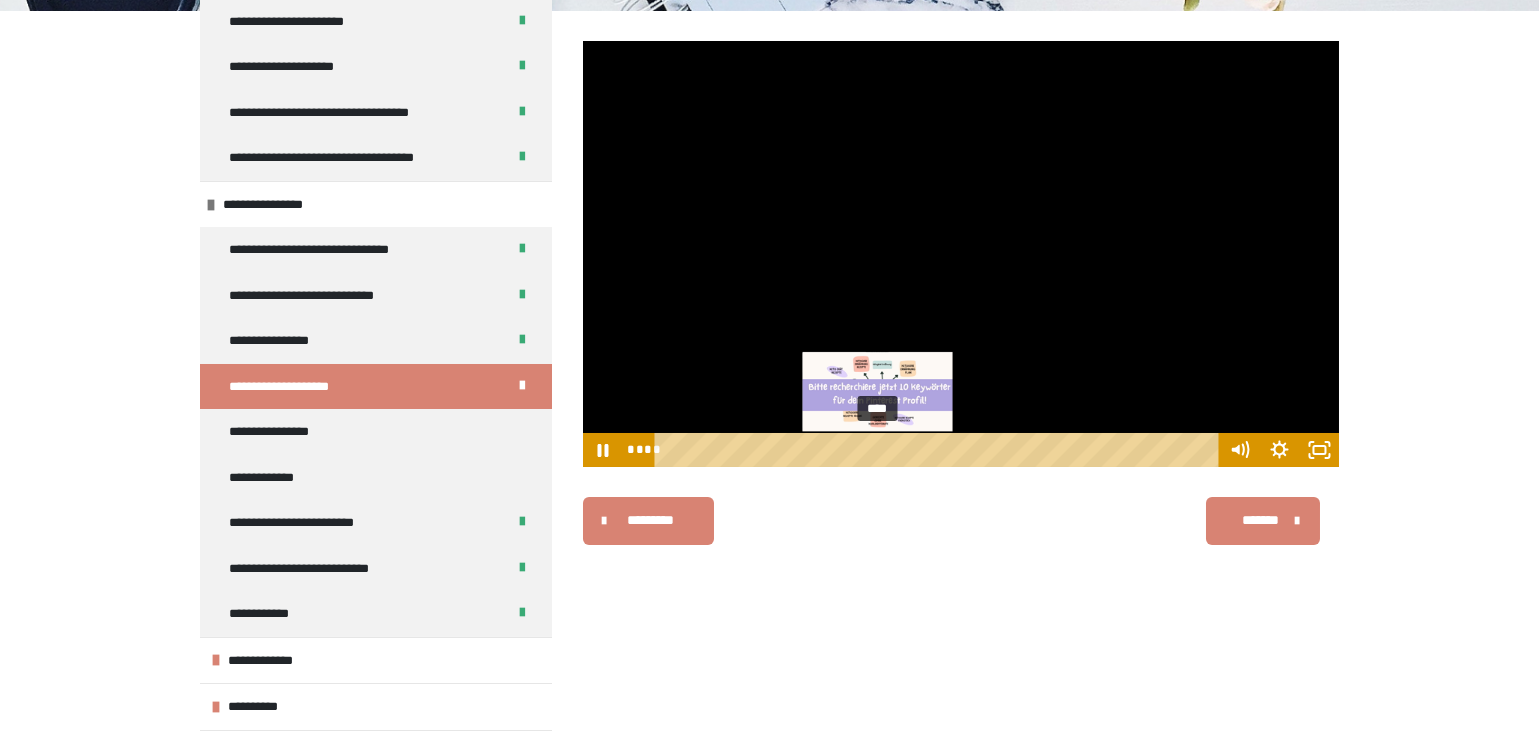 click on "****" at bounding box center (939, 450) 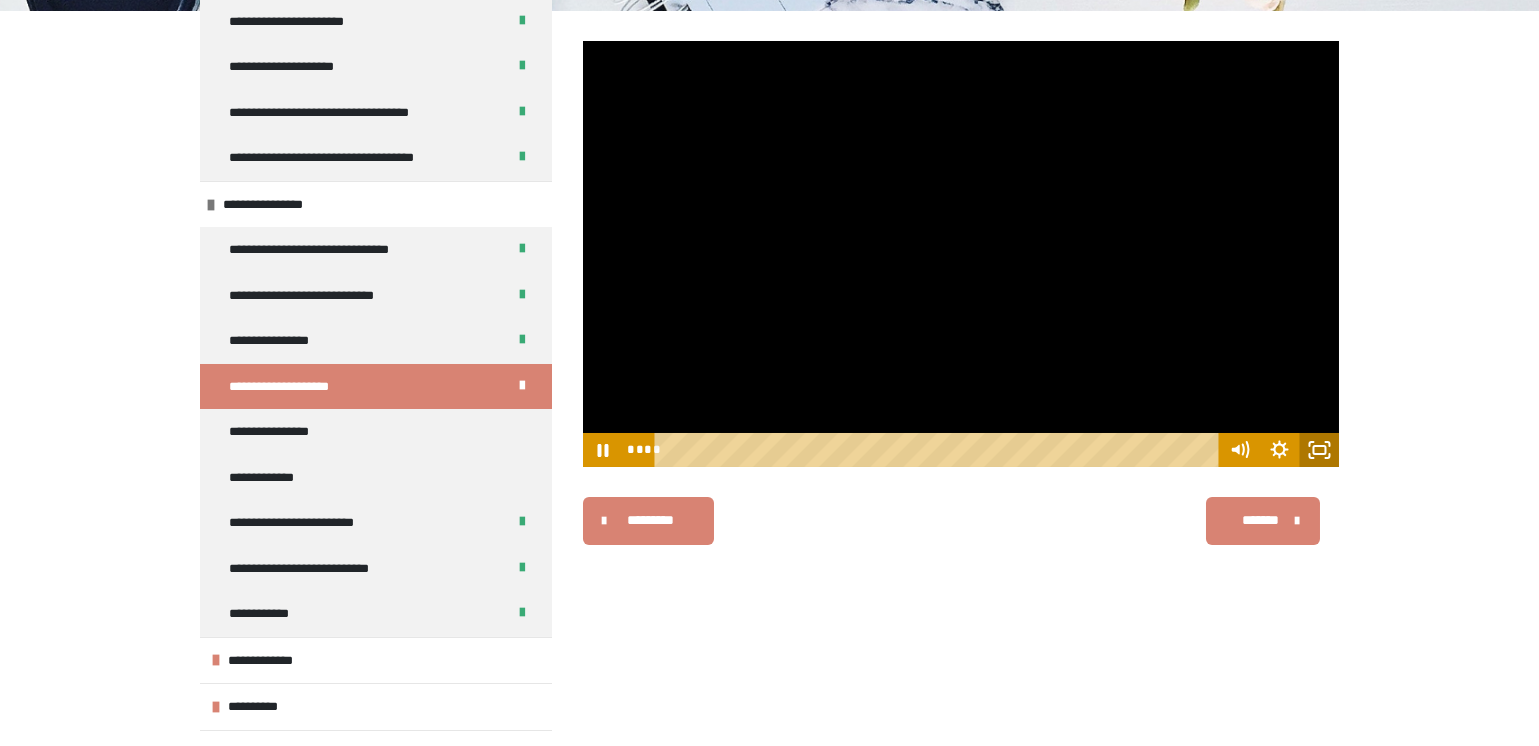 click 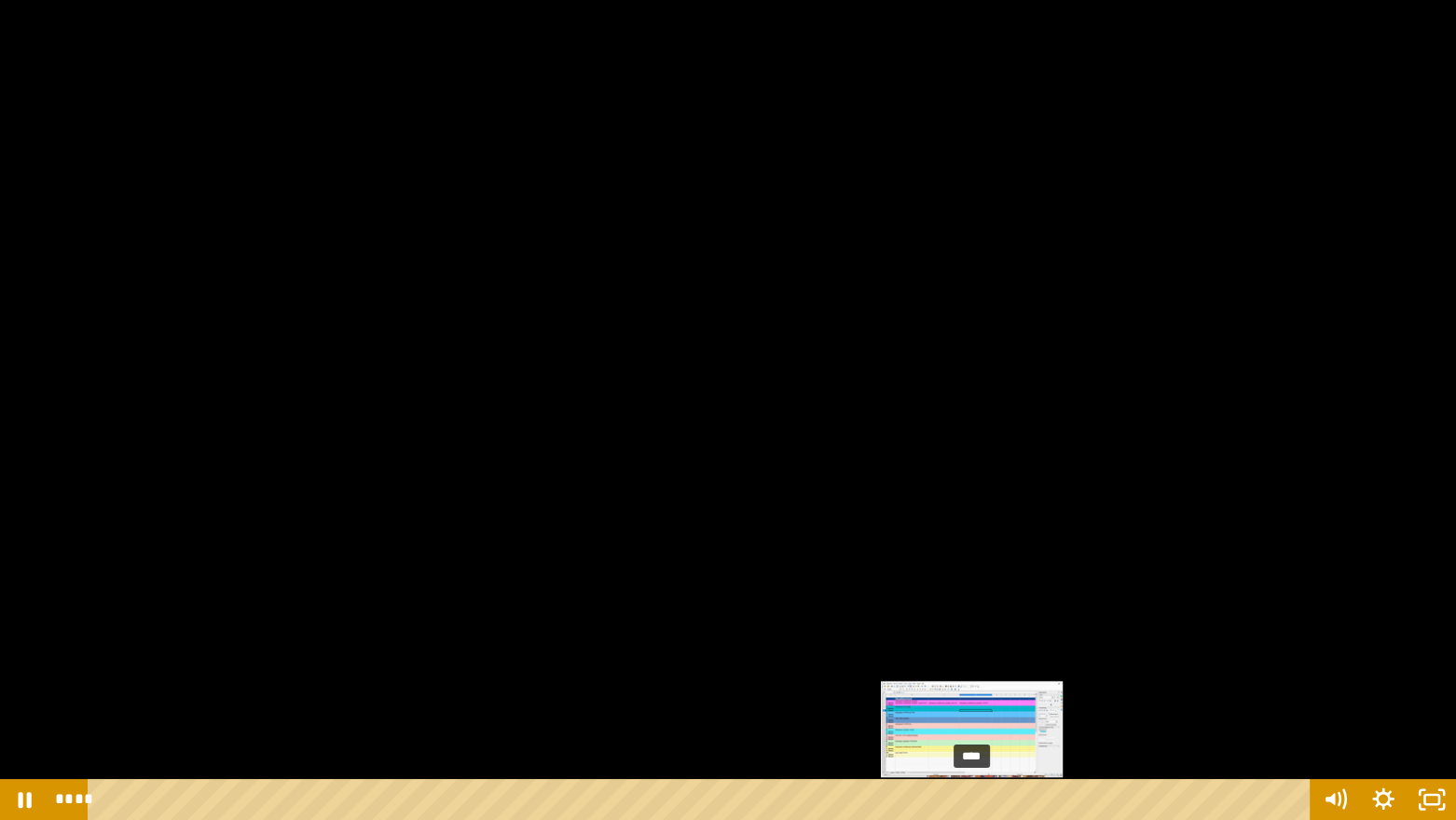 click on "****" at bounding box center [702, 800] 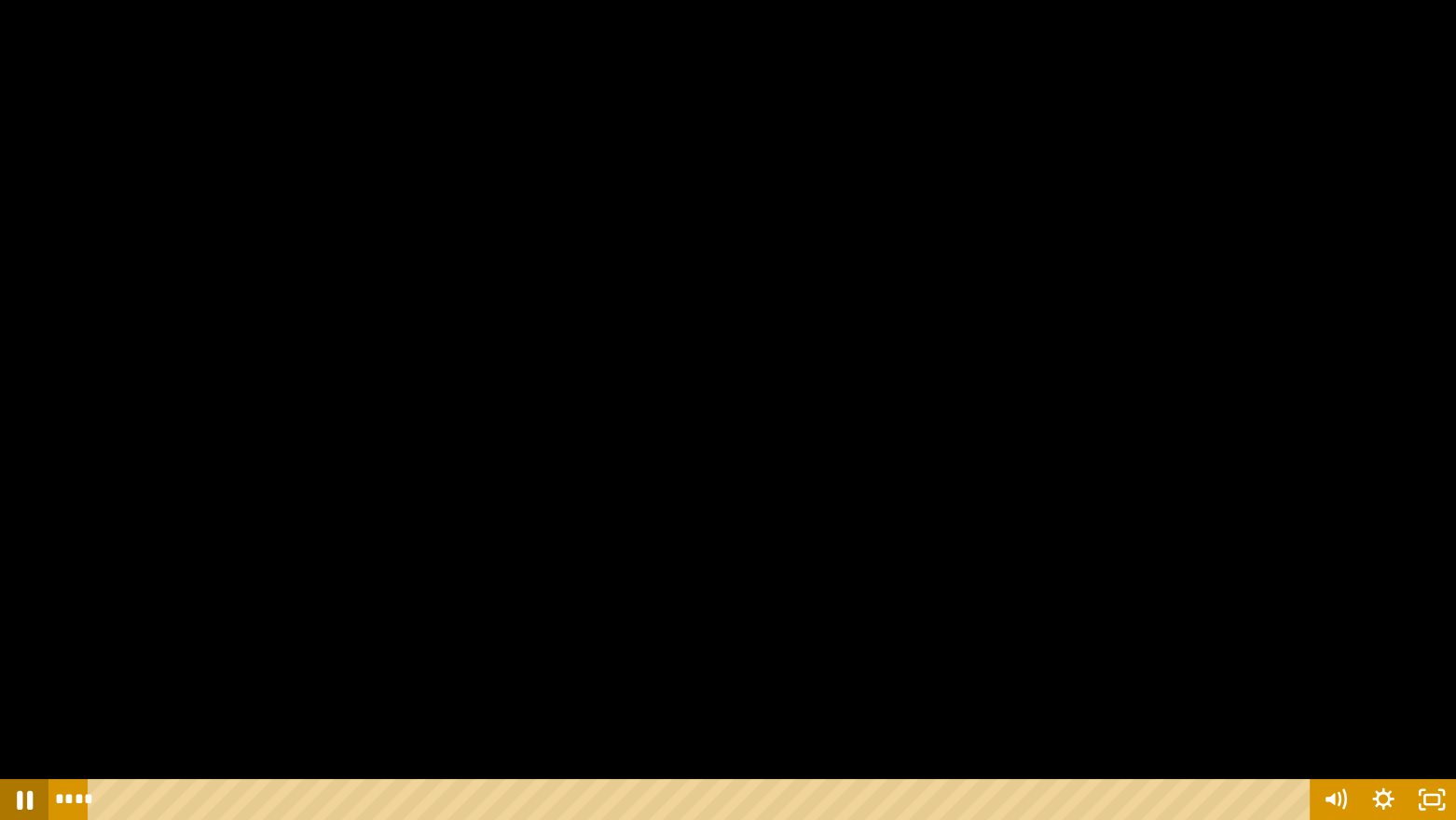 click 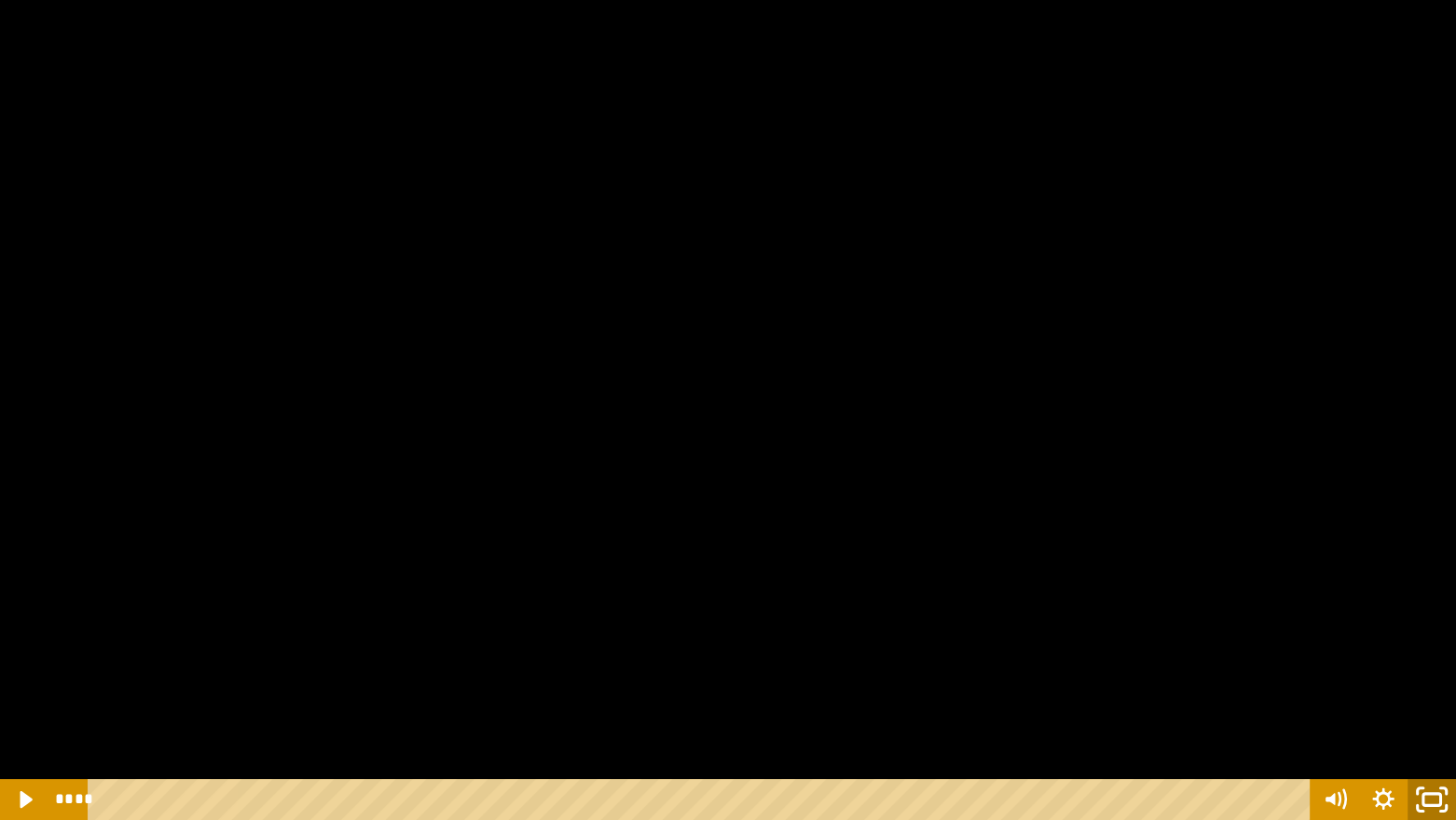 click 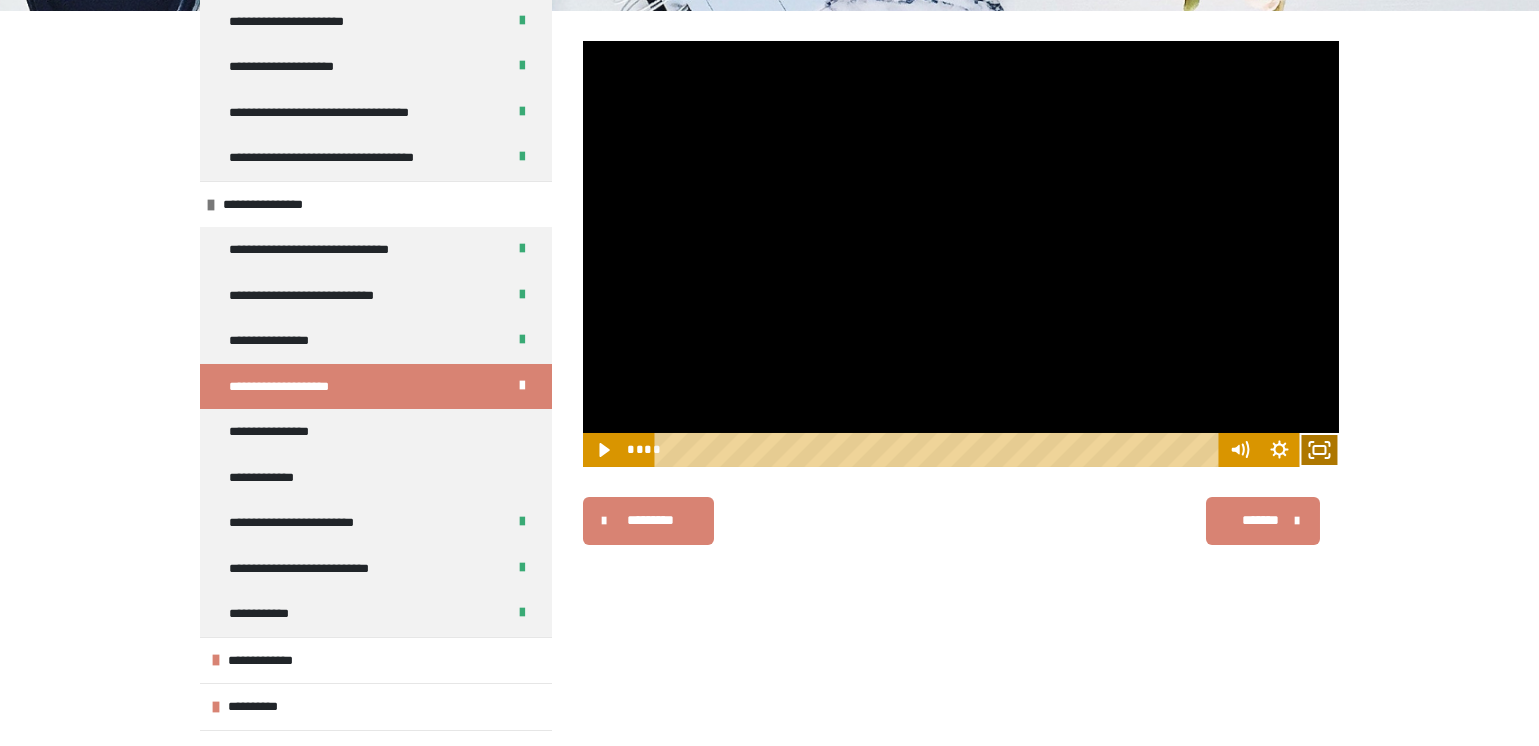 click 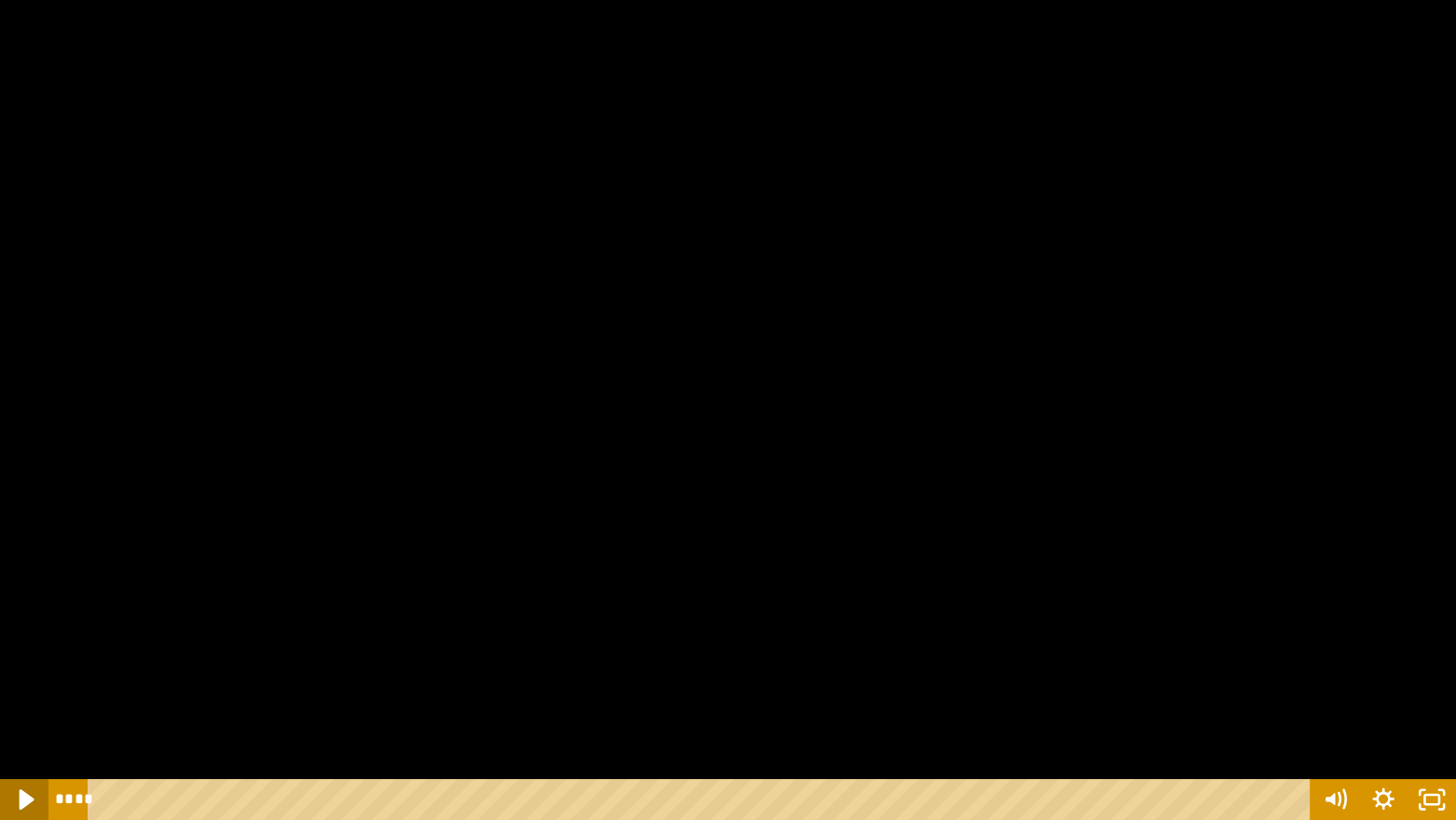 click 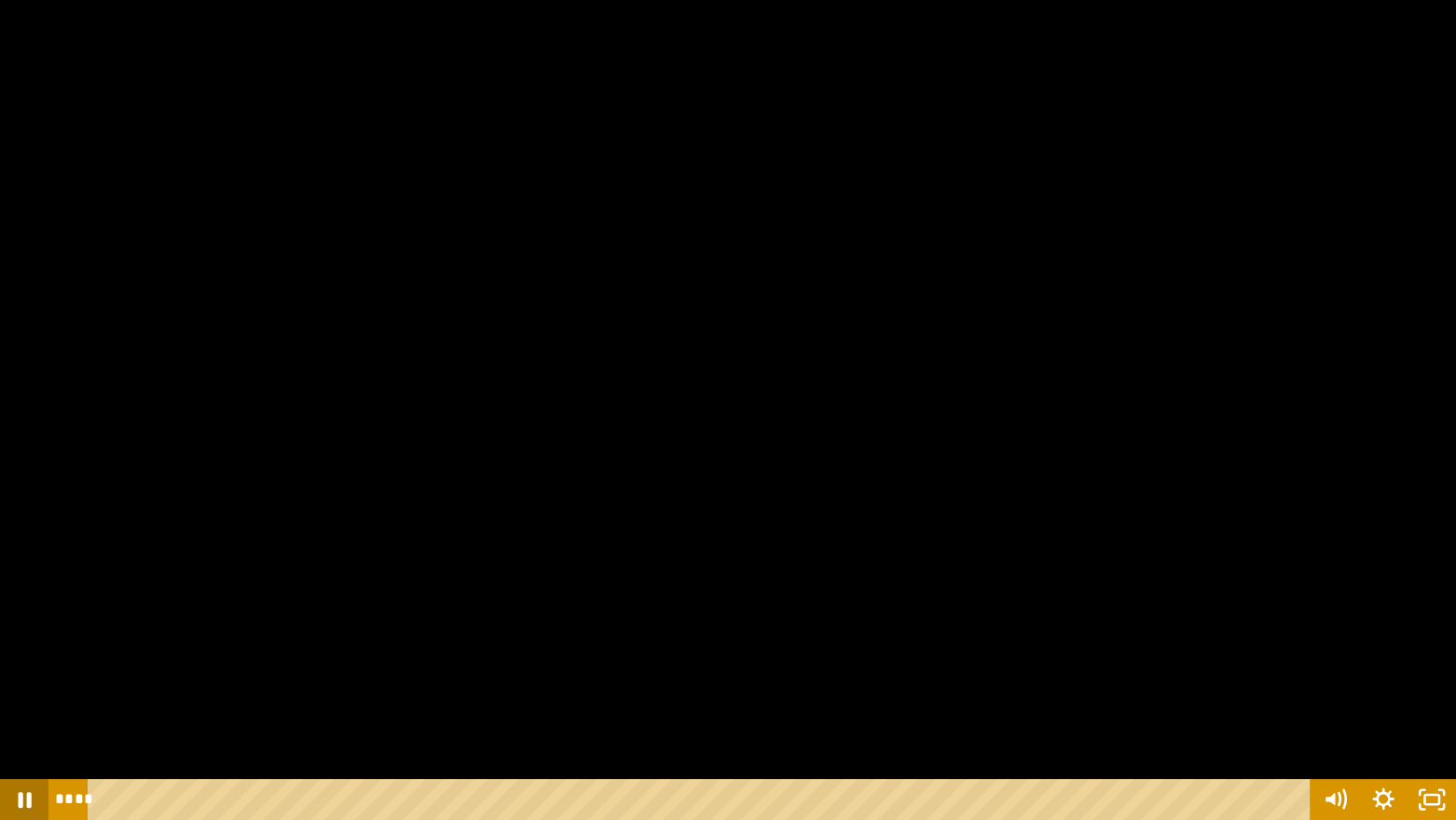 click 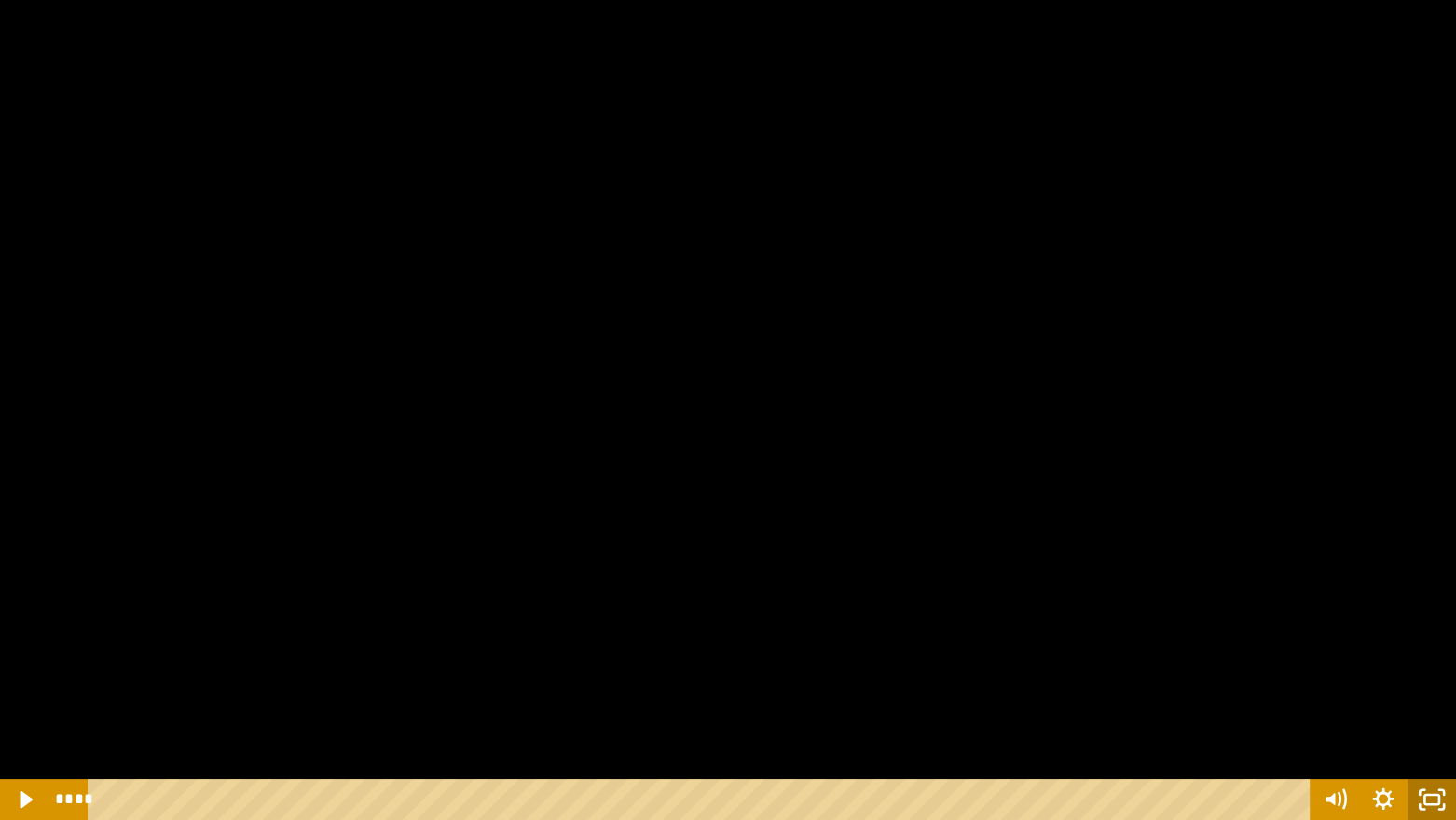 click 